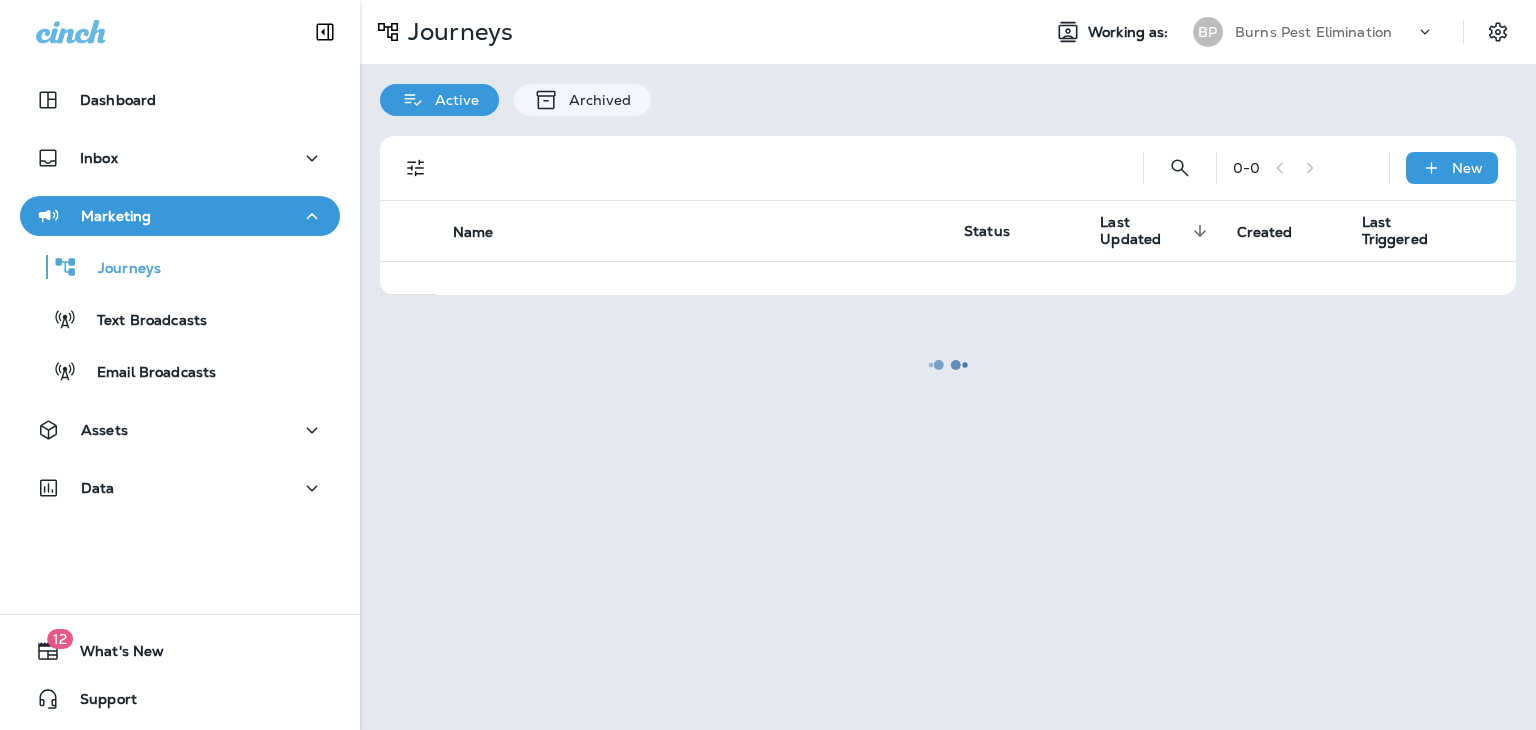 scroll, scrollTop: 0, scrollLeft: 0, axis: both 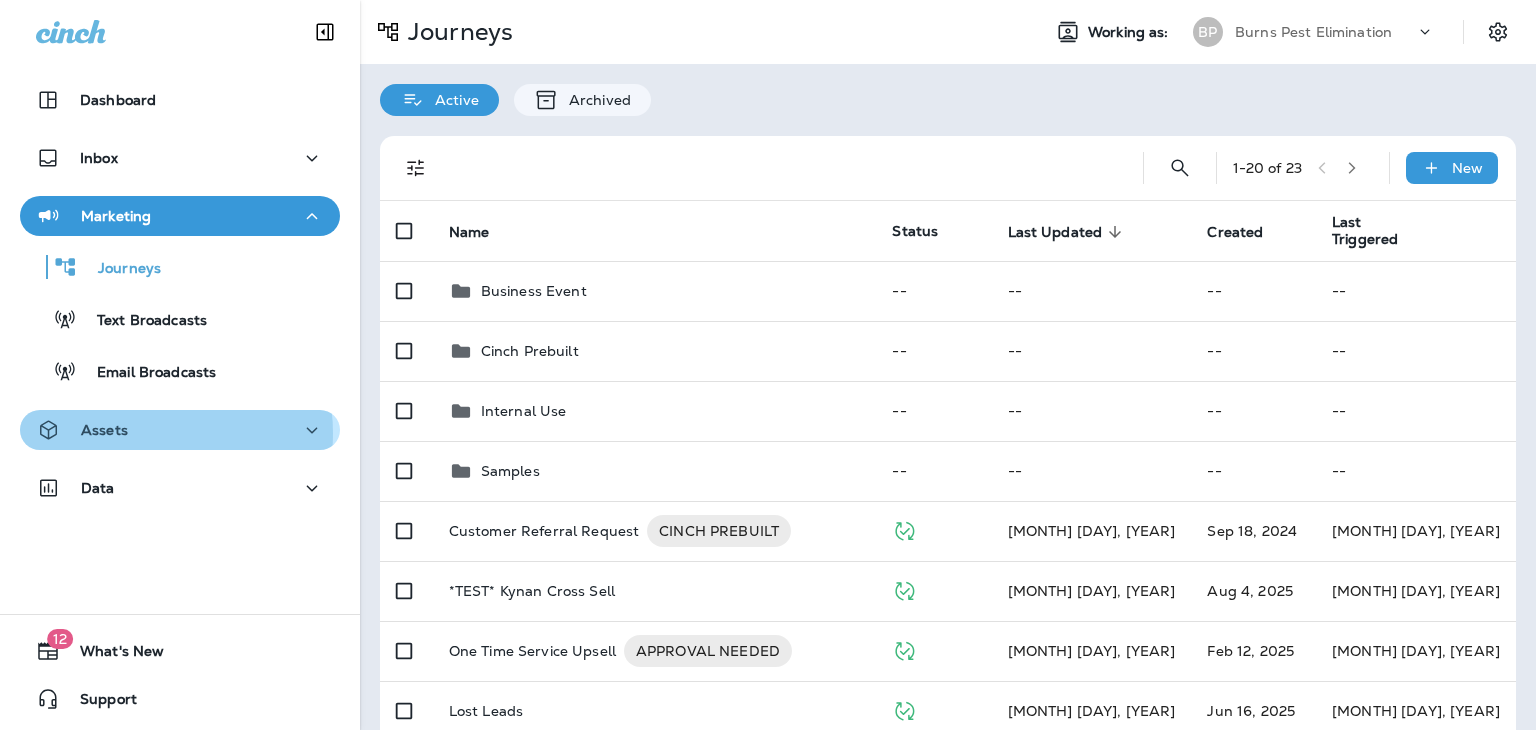 click on "Assets" at bounding box center (180, 430) 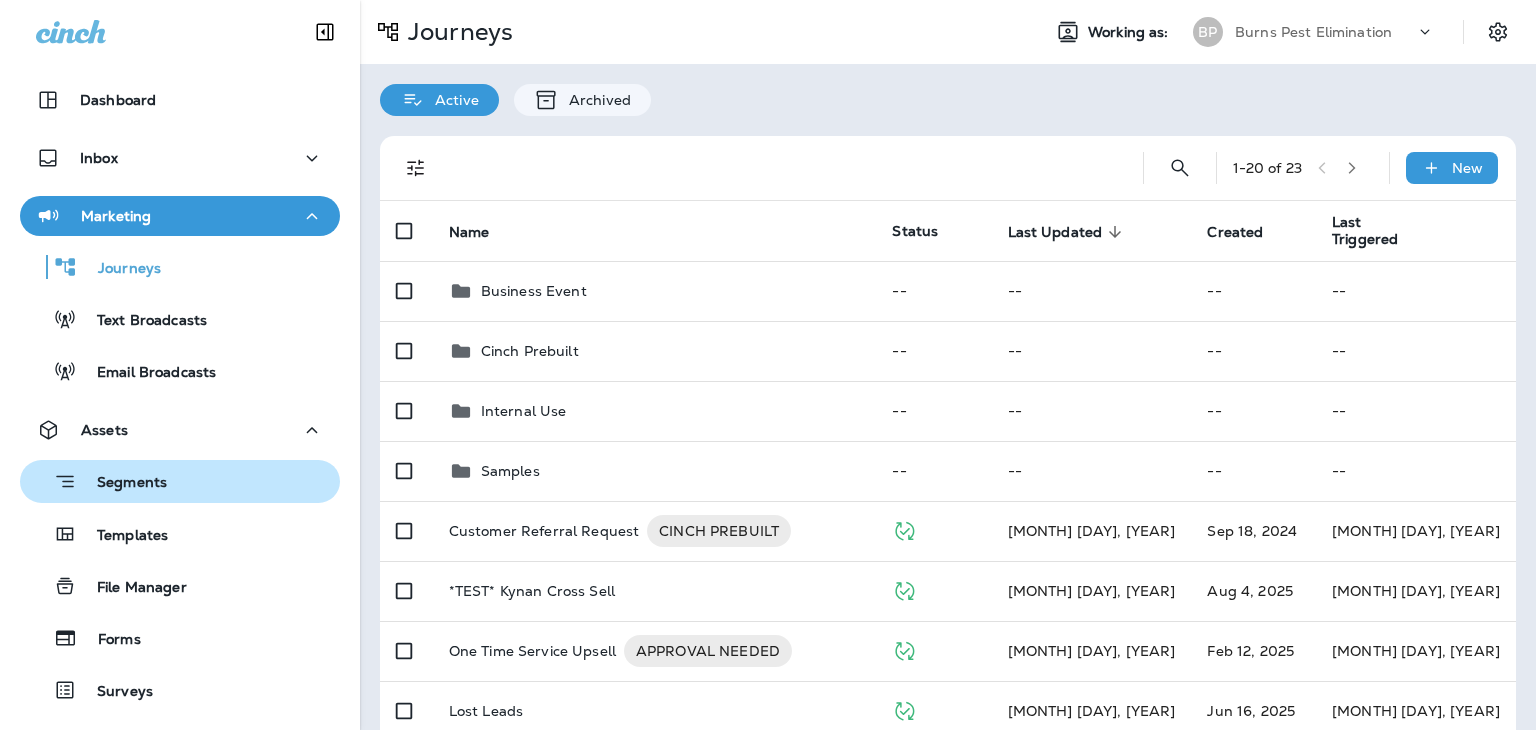click on "Segments" at bounding box center [122, 484] 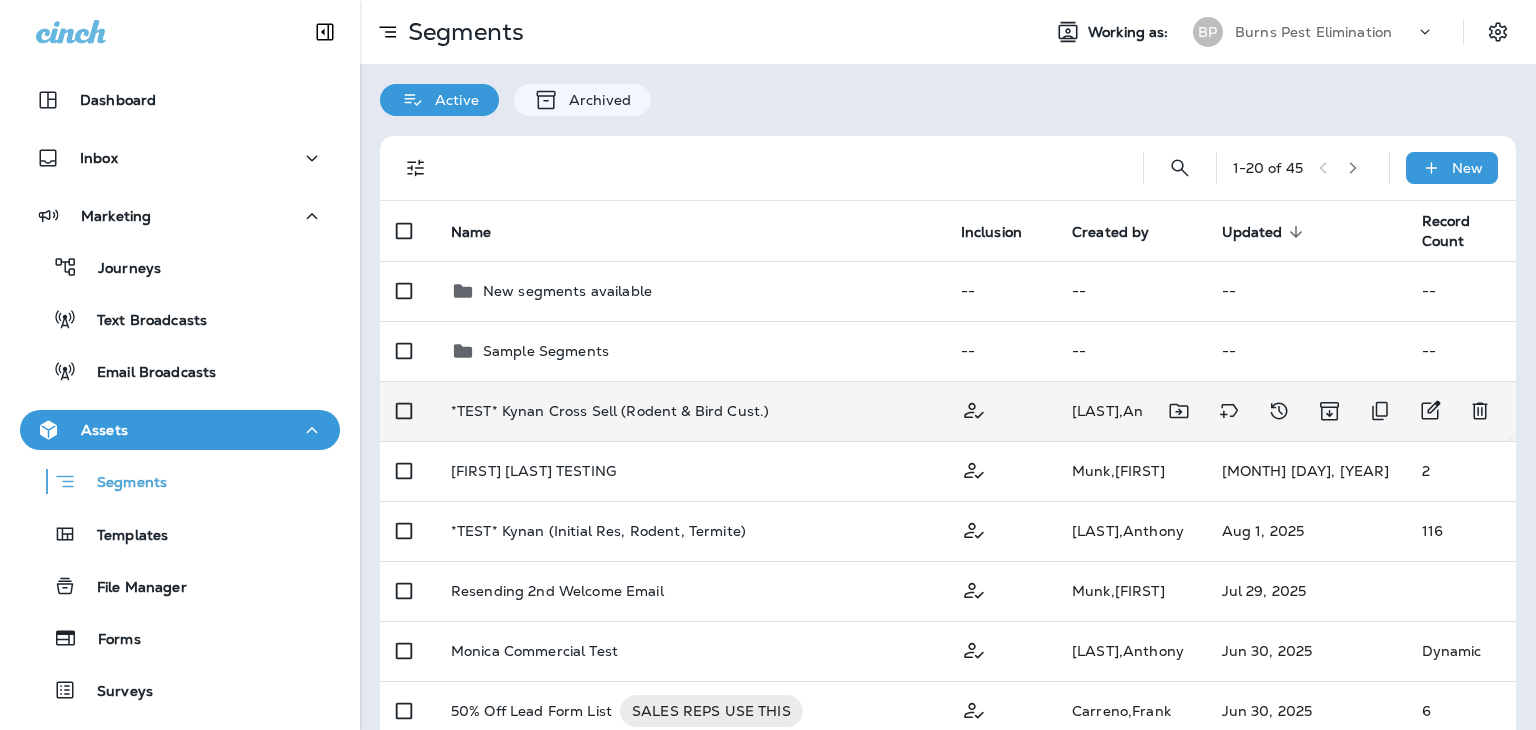 click on "*TEST* Kynan Cross Sell (Rodent & Bird Cust.)" at bounding box center (690, 411) 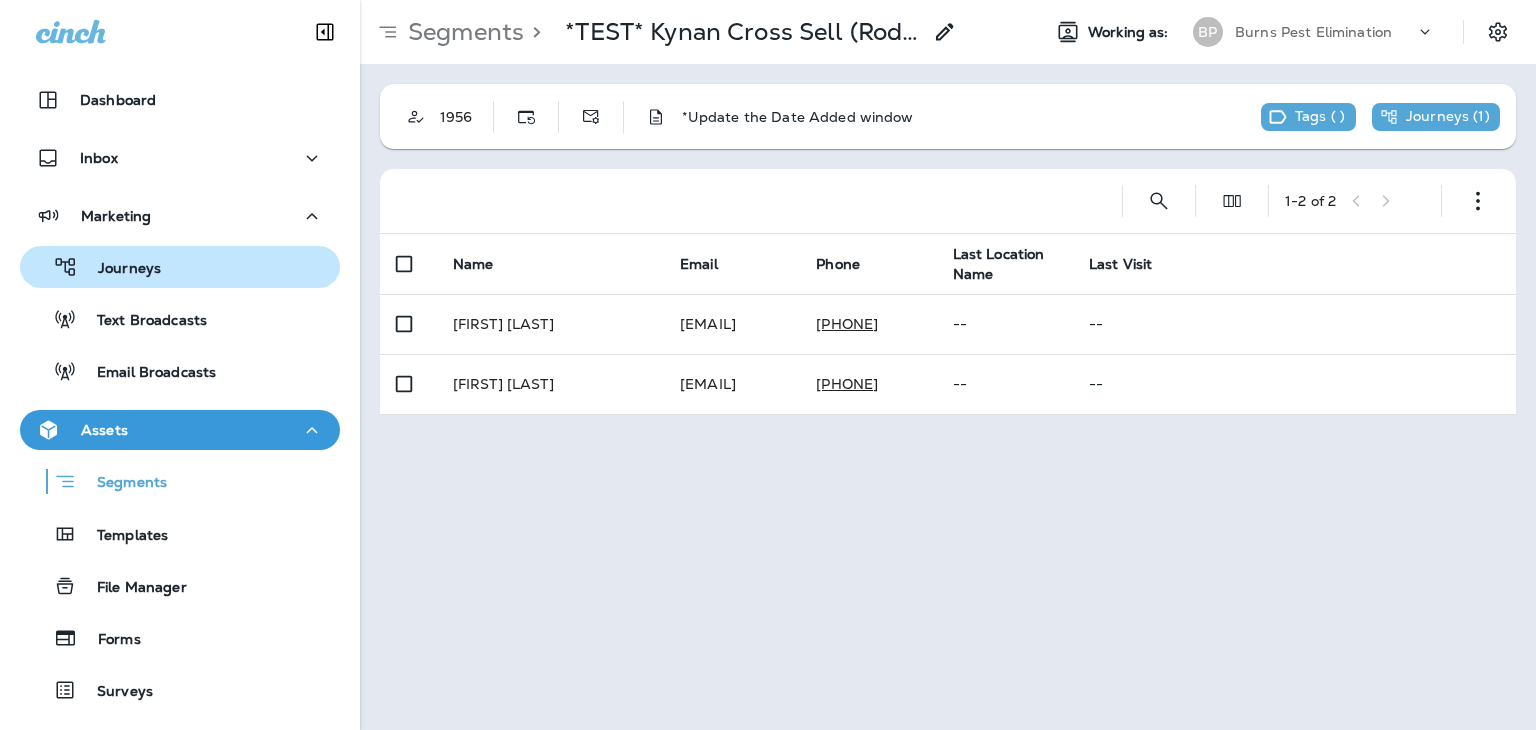 click on "Journeys" at bounding box center (119, 269) 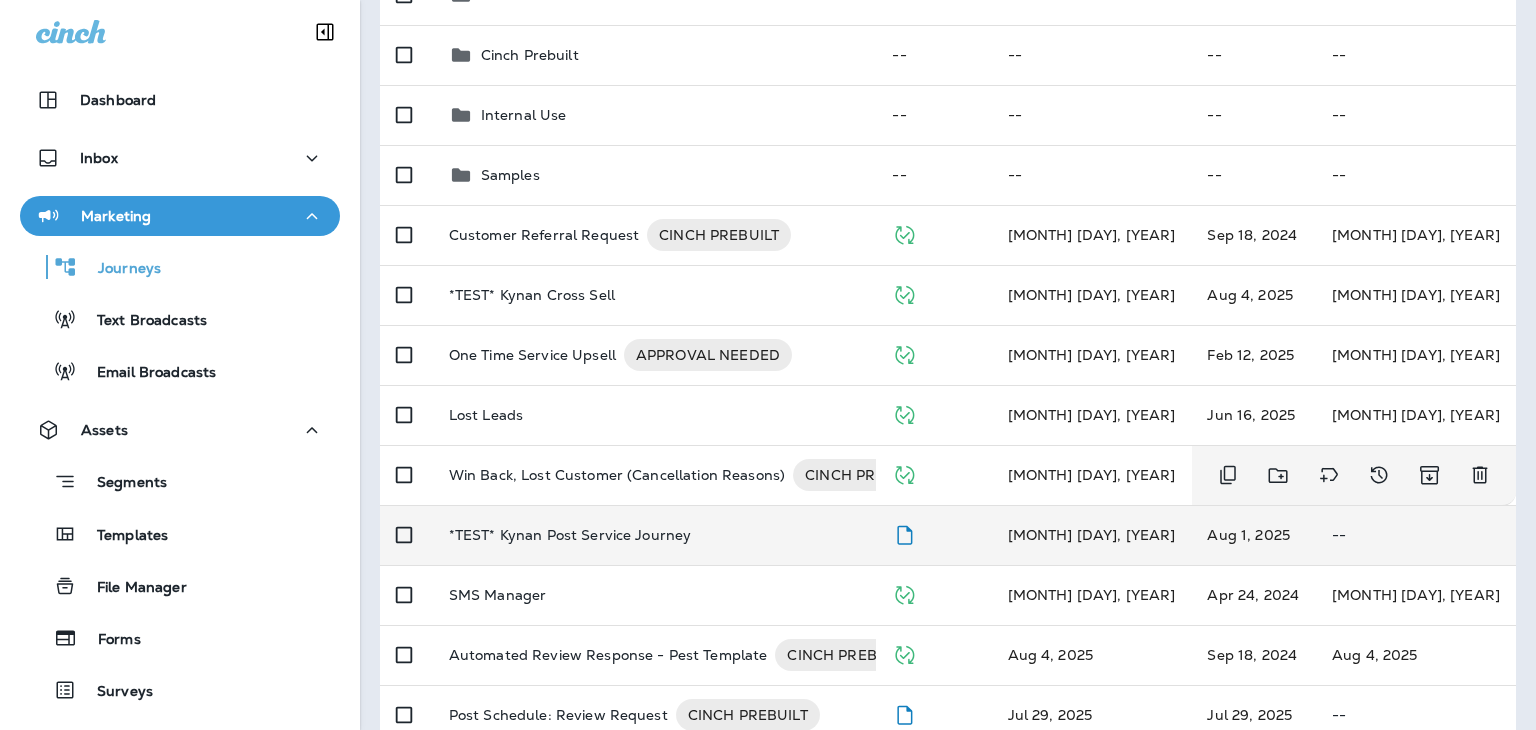 scroll, scrollTop: 300, scrollLeft: 0, axis: vertical 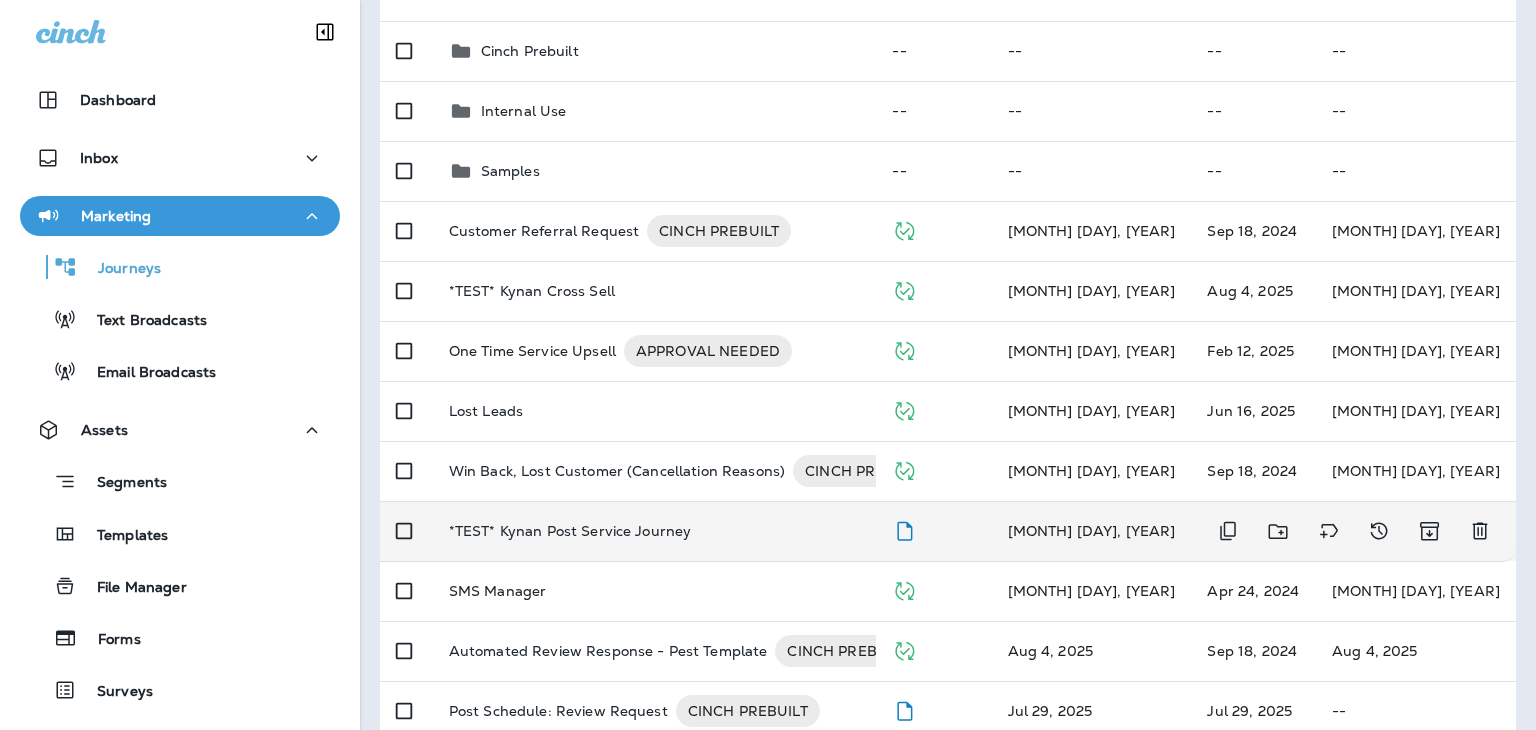 click on "*TEST* Kynan Post Service Journey" at bounding box center (570, 531) 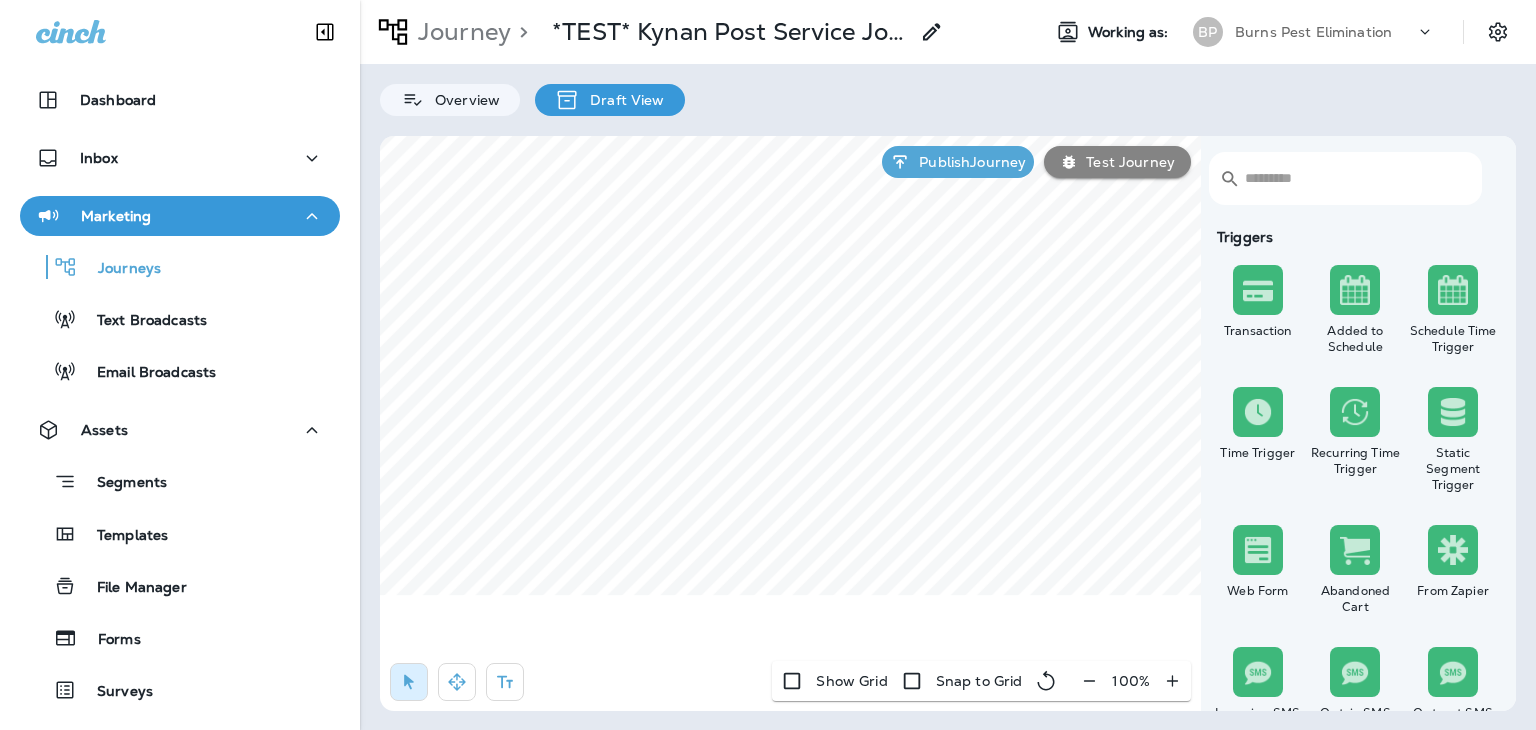 click 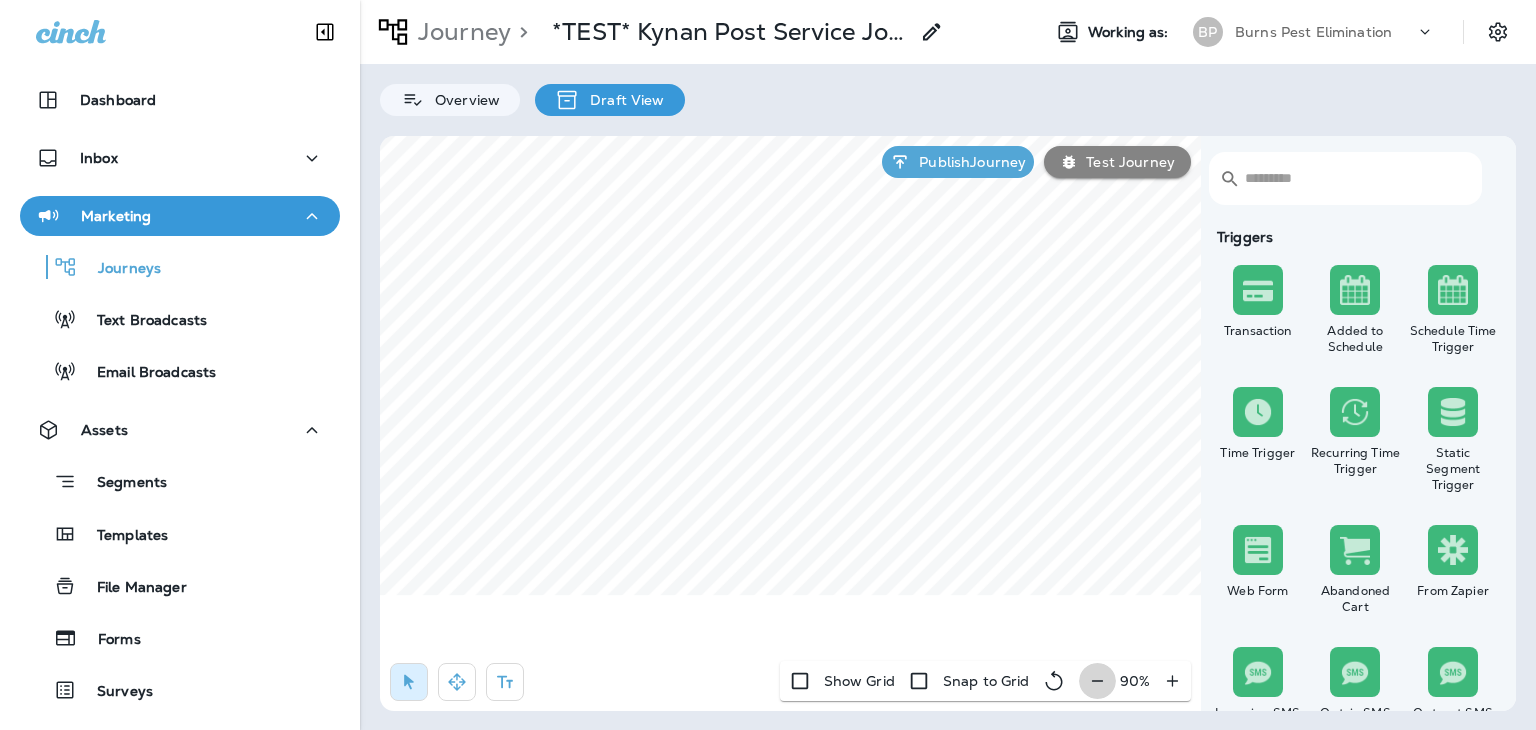 click at bounding box center (1097, 681) 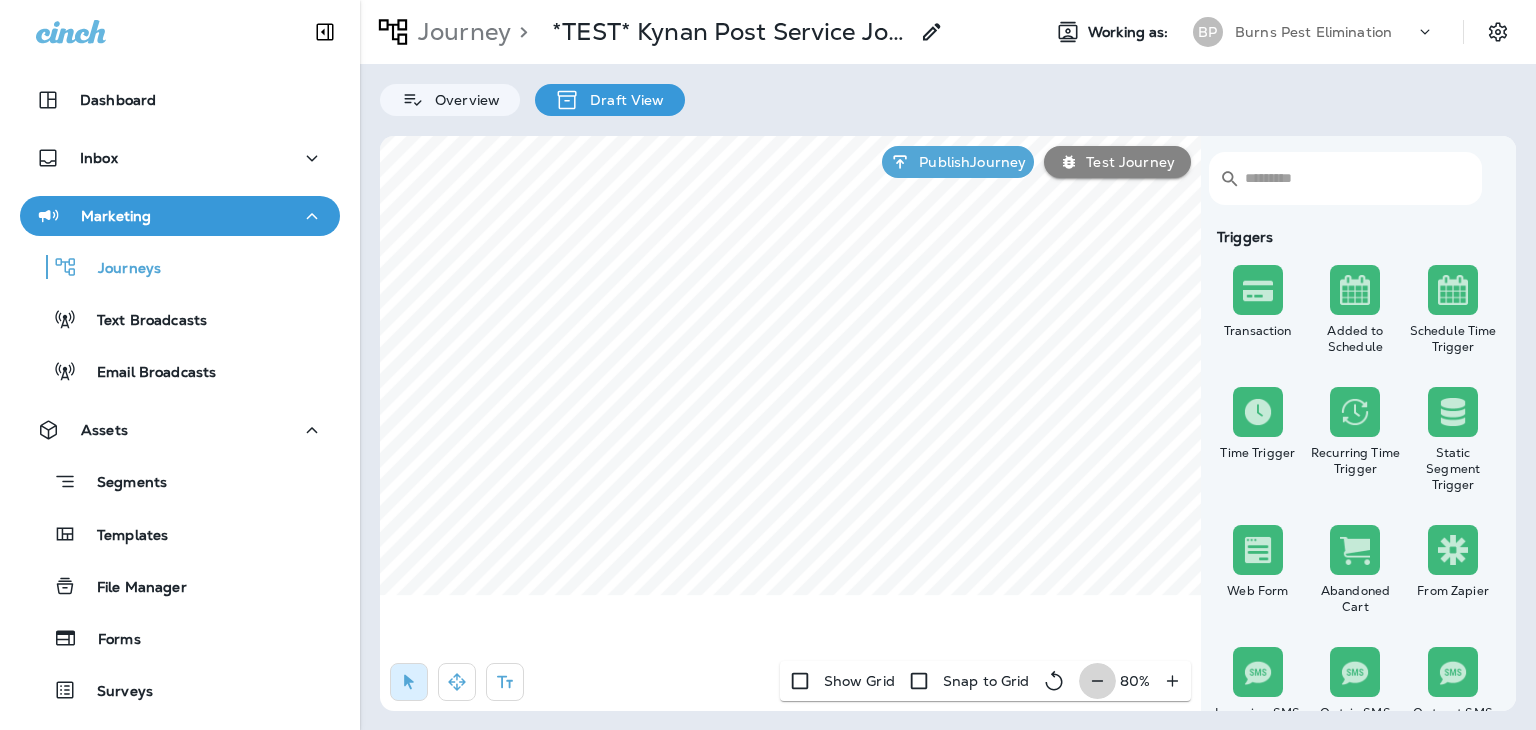 click 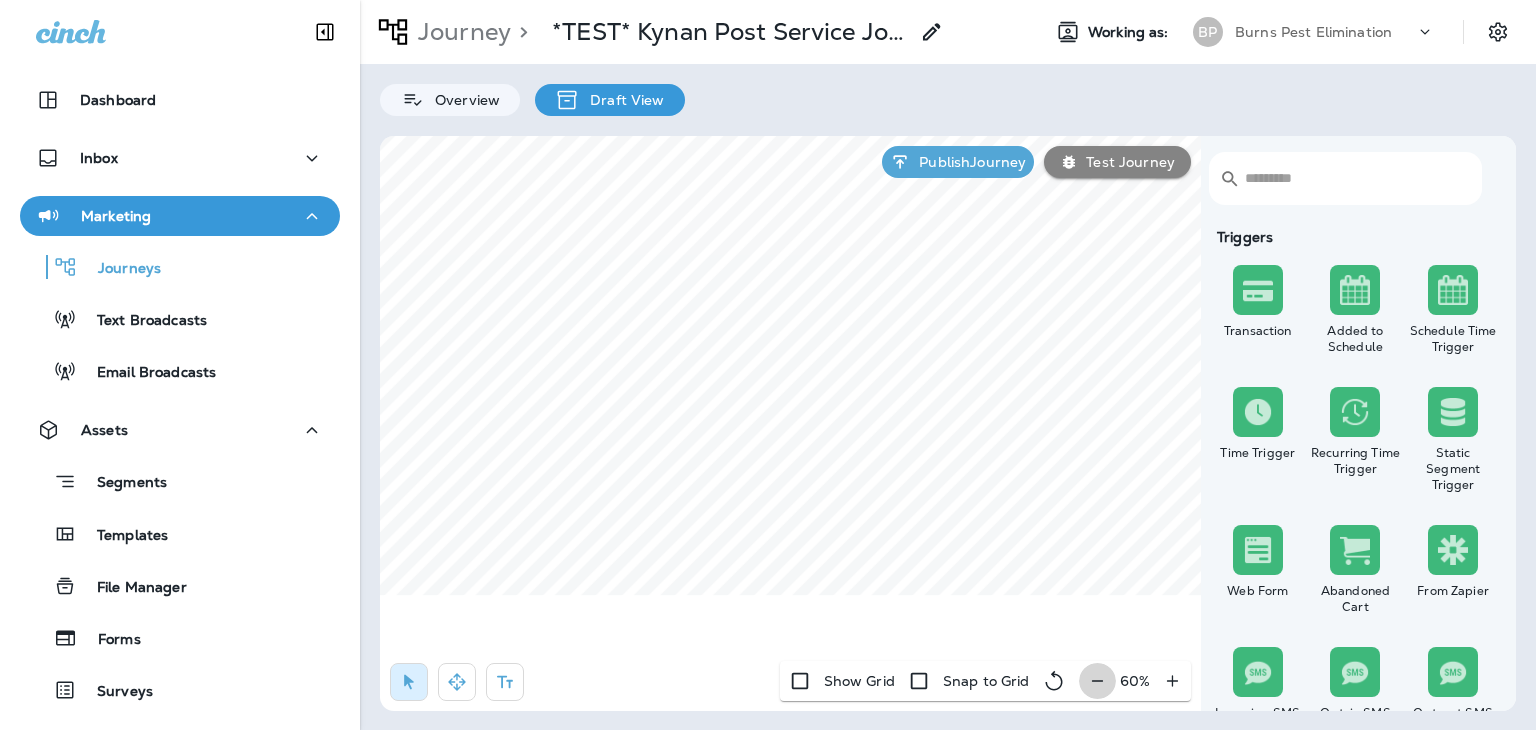 click at bounding box center (1097, 681) 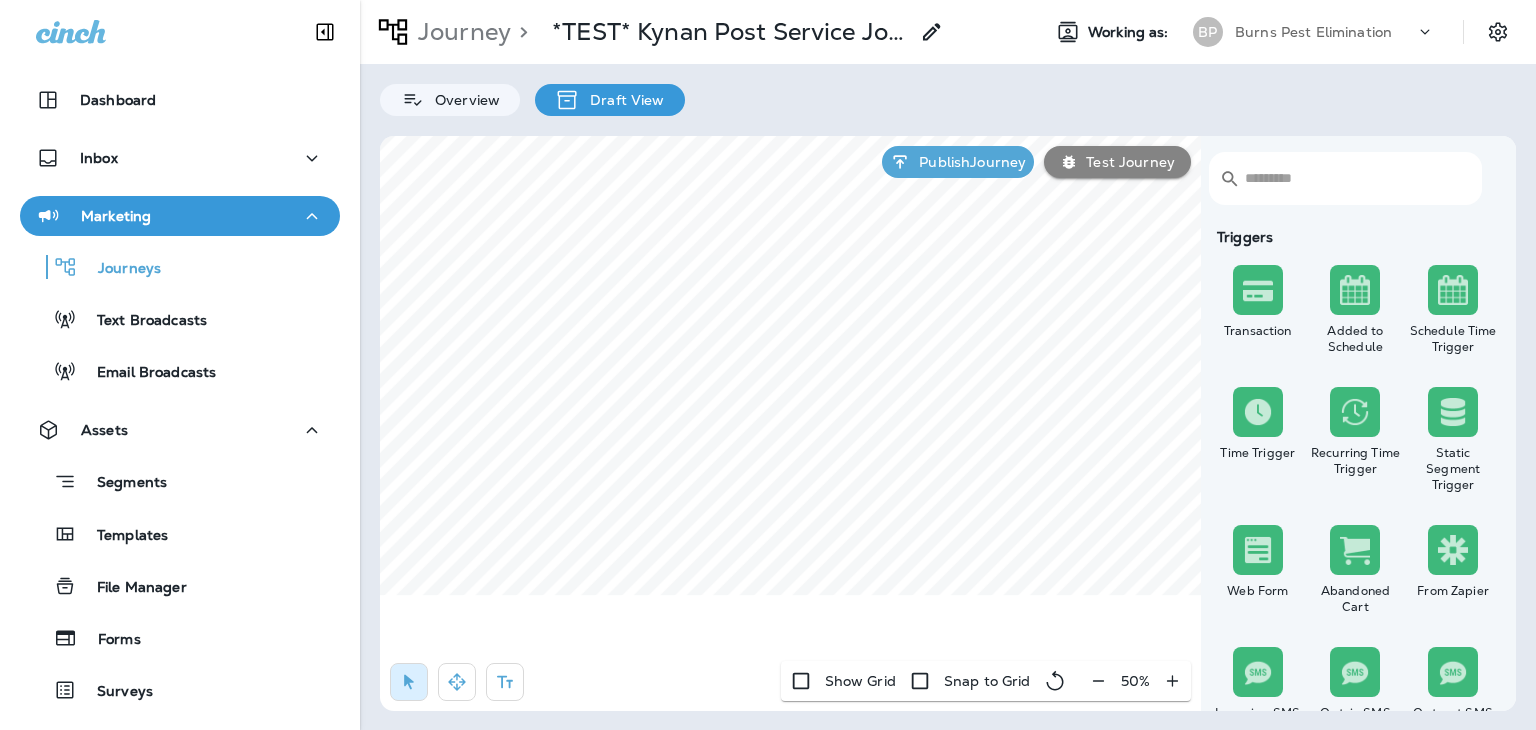click 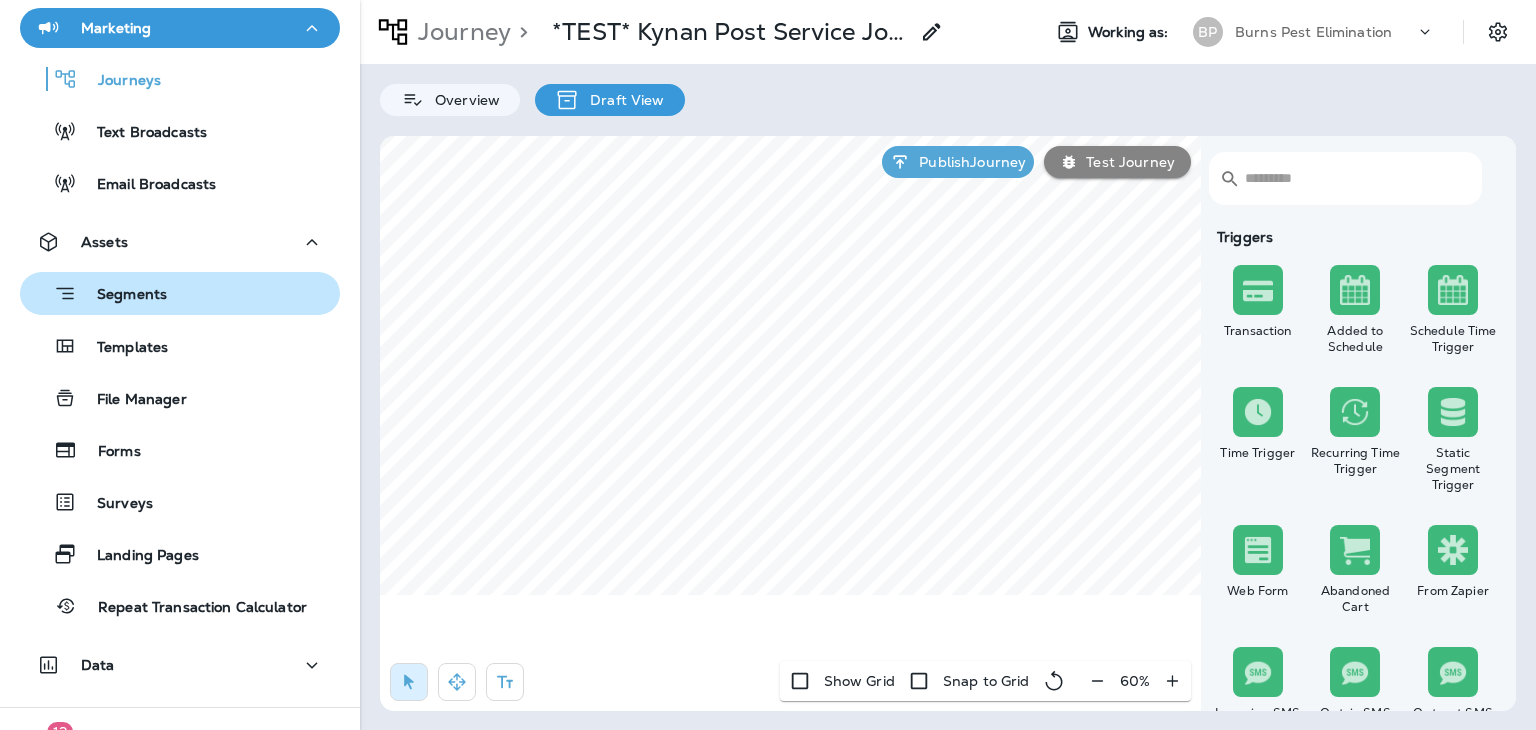 scroll, scrollTop: 200, scrollLeft: 0, axis: vertical 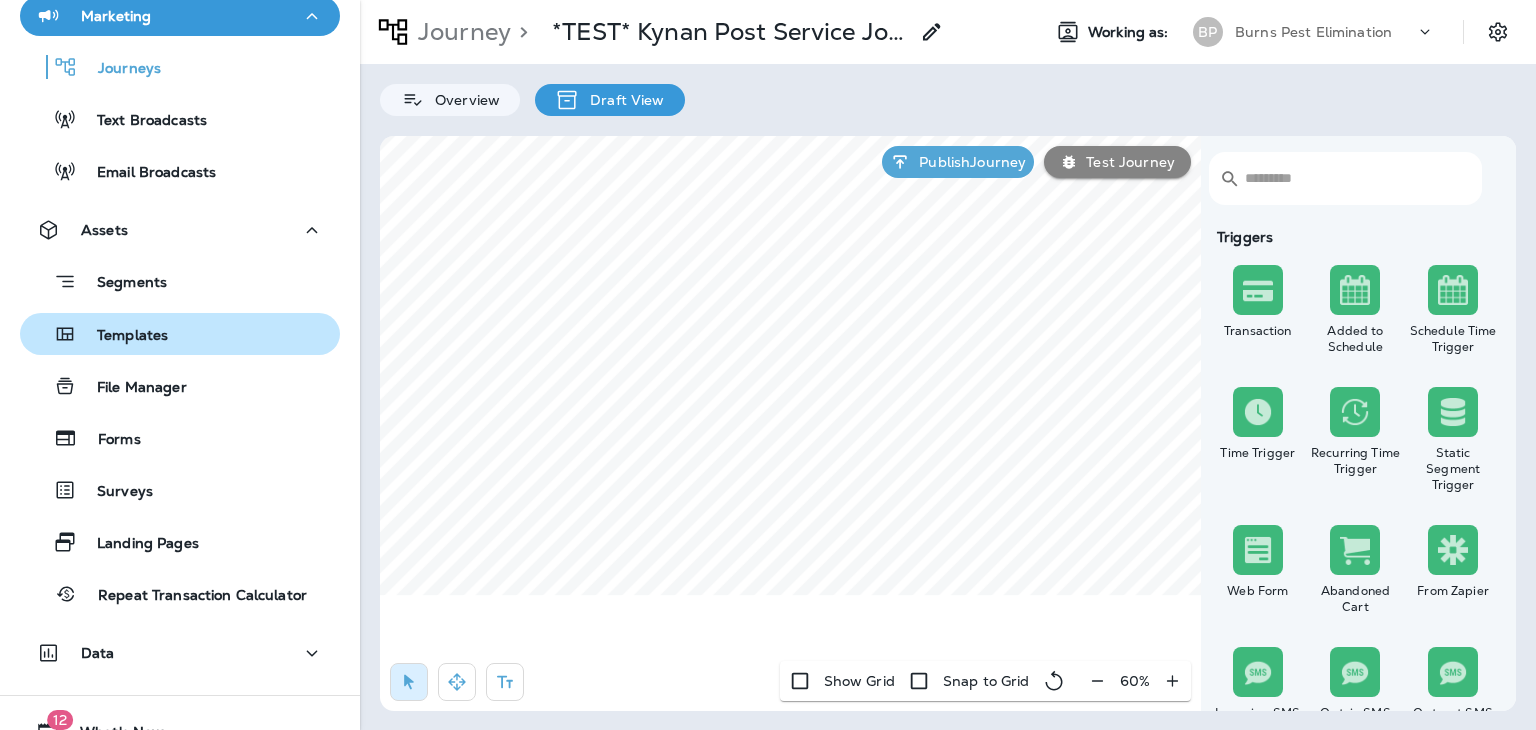 click on "Templates" at bounding box center [180, 334] 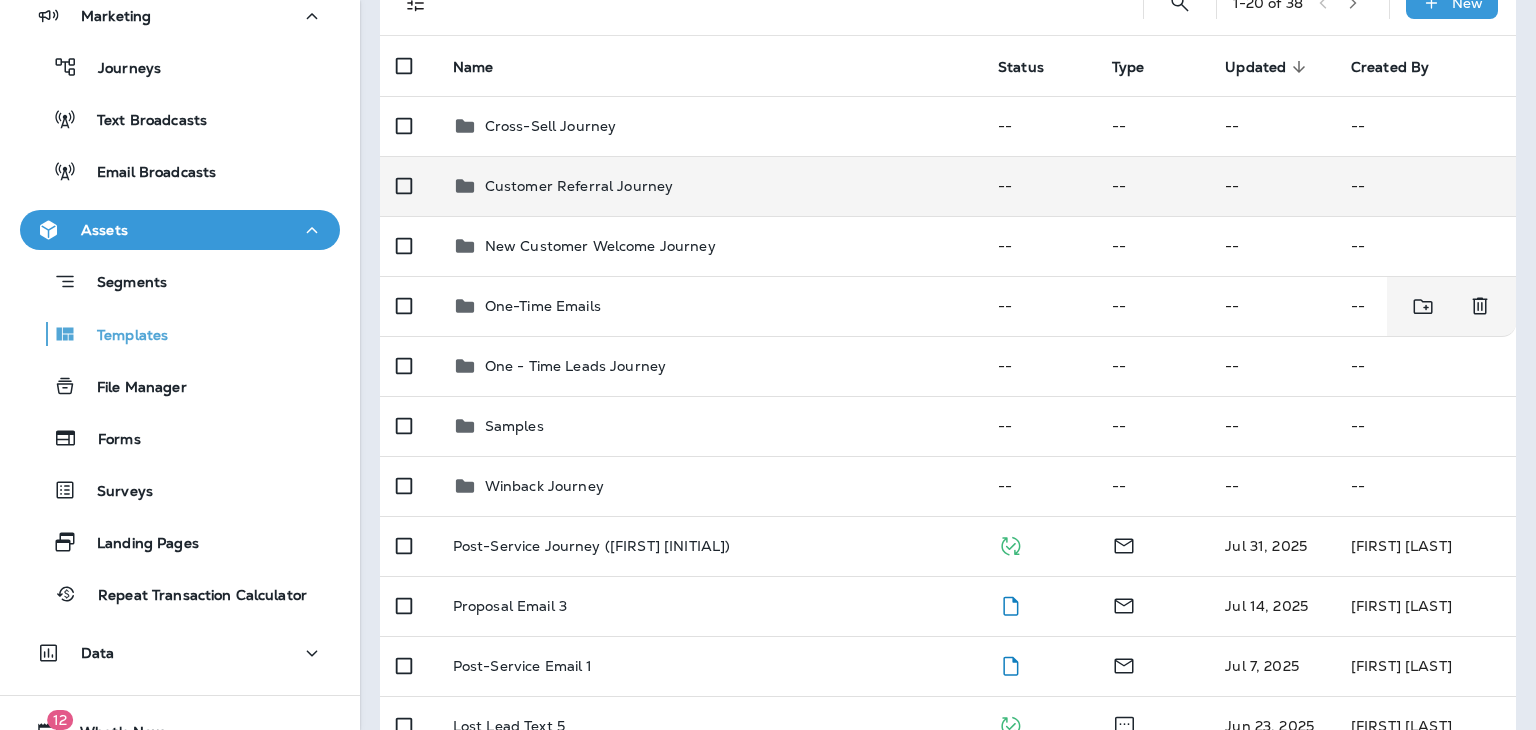 scroll, scrollTop: 200, scrollLeft: 0, axis: vertical 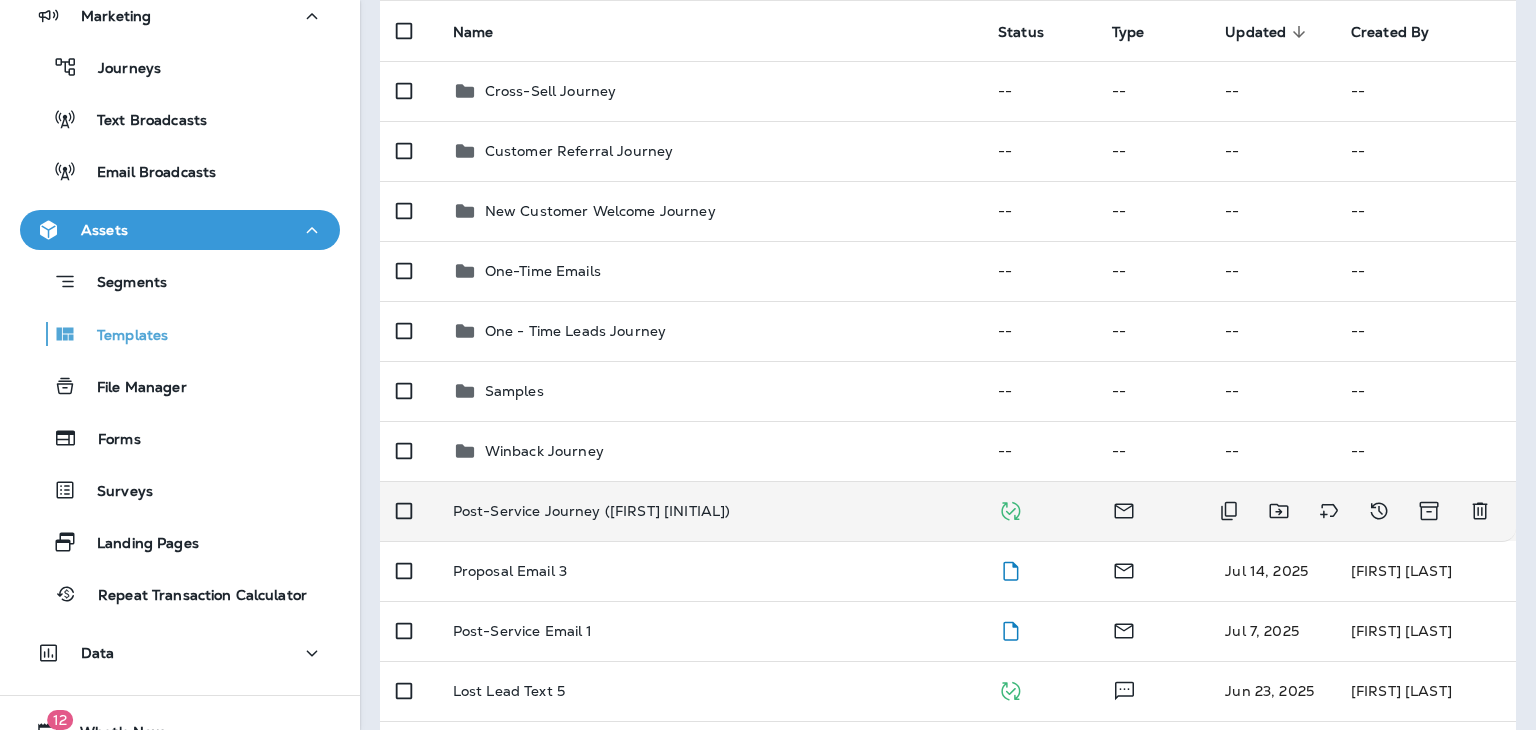 click on "Post-Service Journey ([FIRST] [INITIAL])" at bounding box center [592, 511] 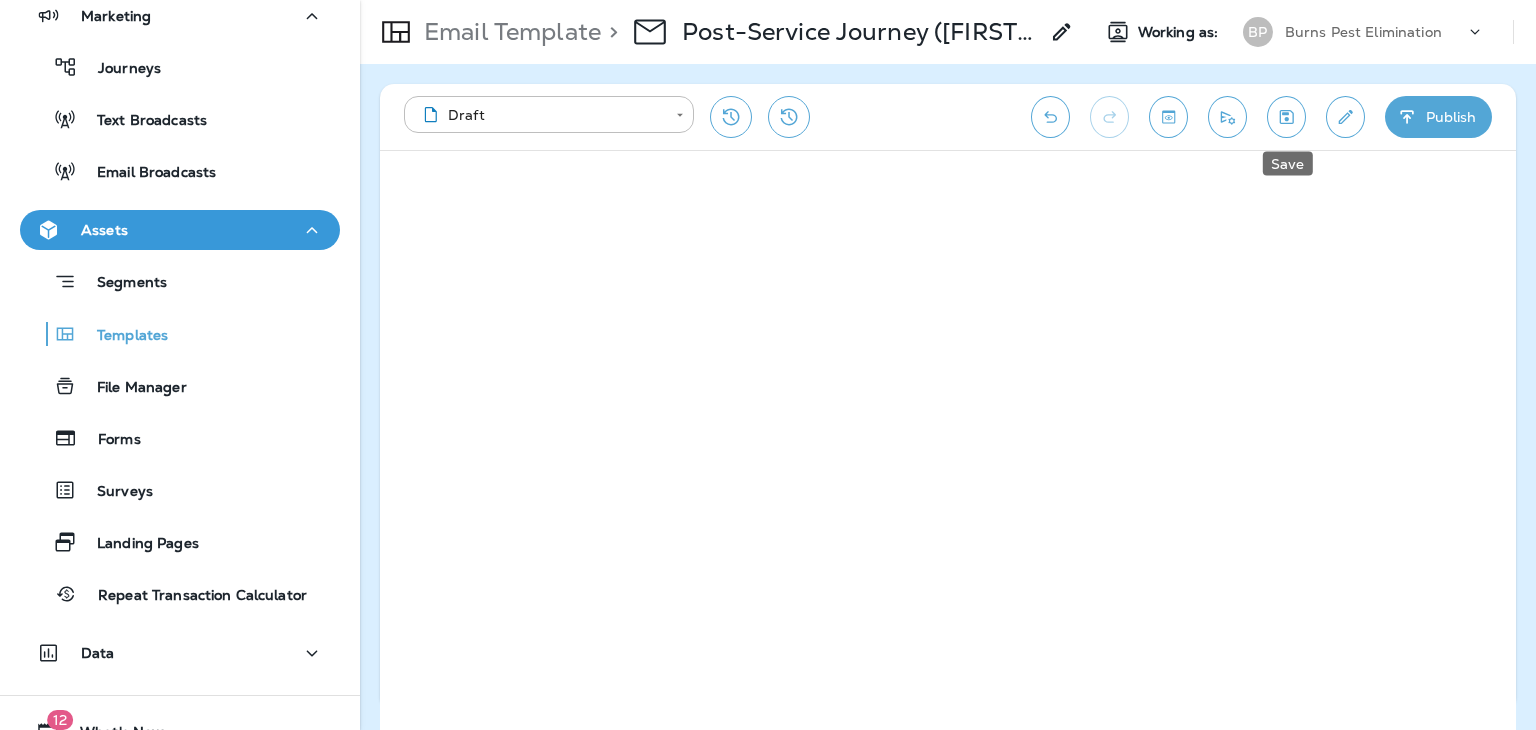 click 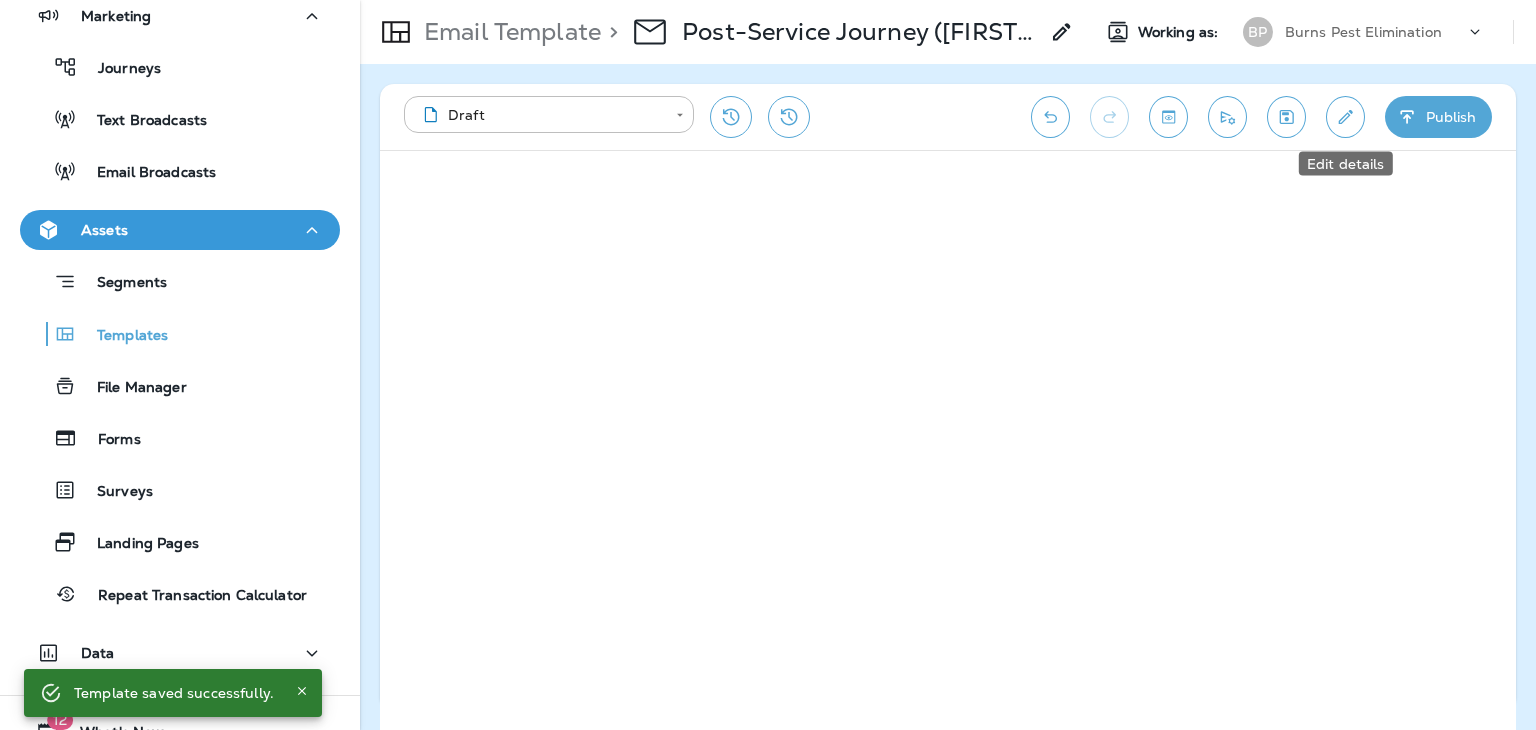 click 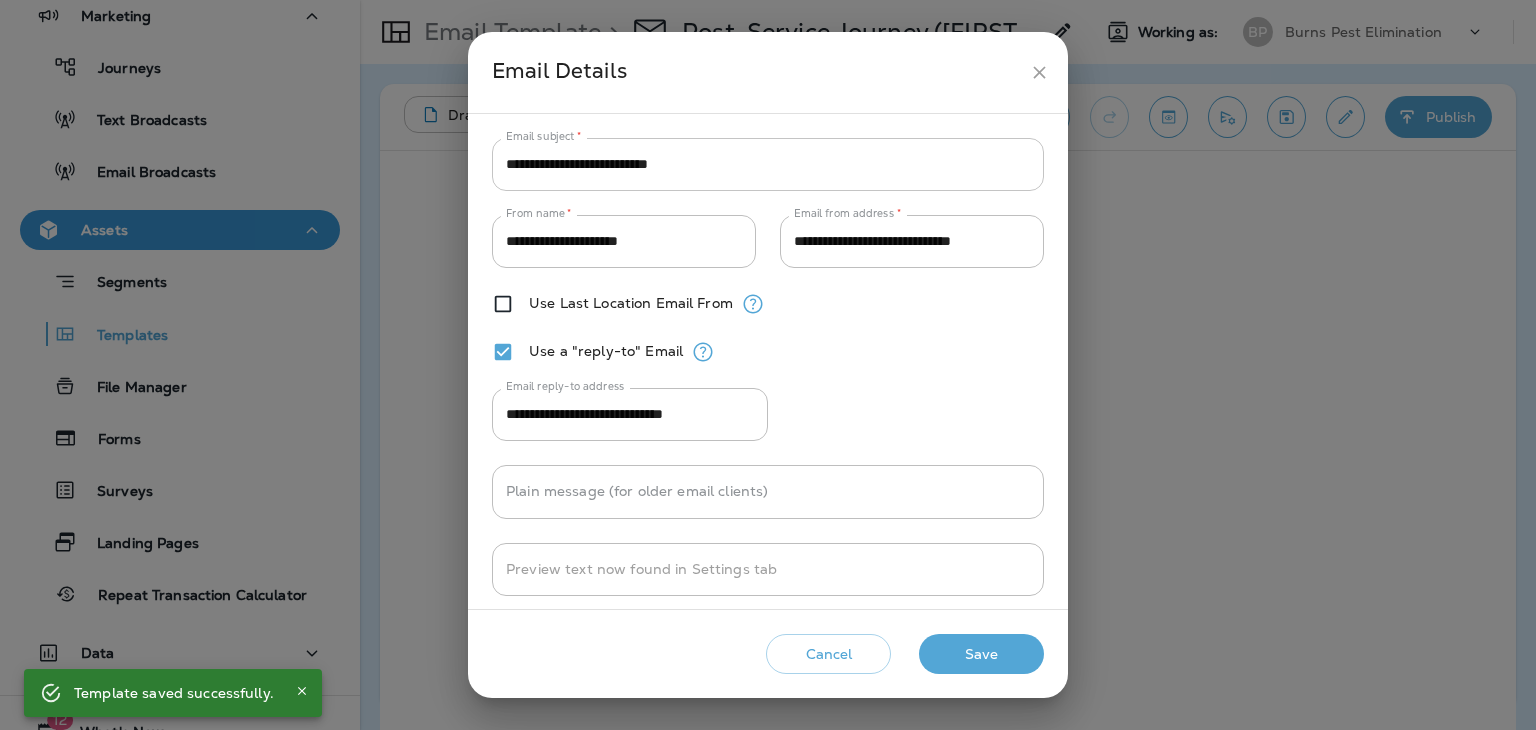 click on "**********" at bounding box center [768, 164] 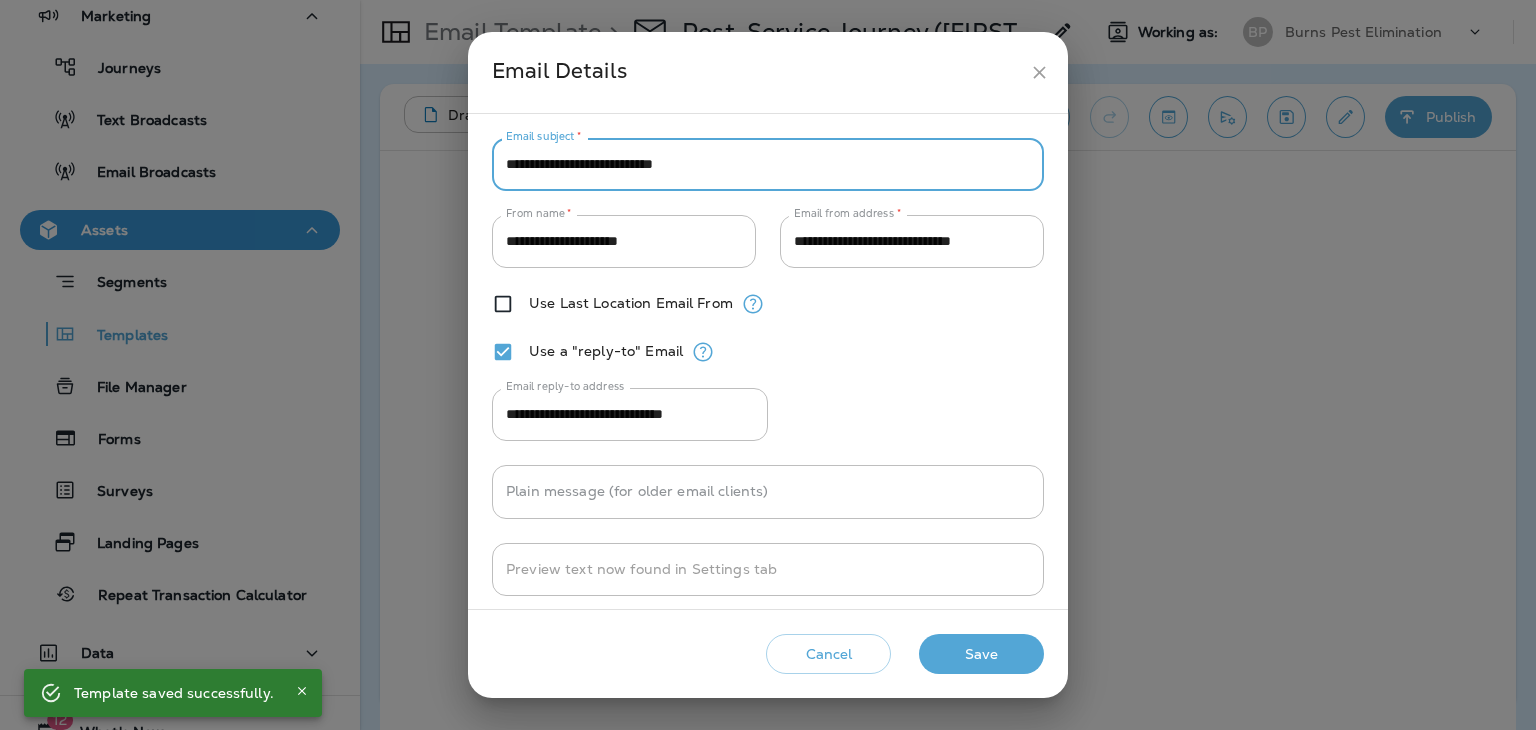 paste on "**********" 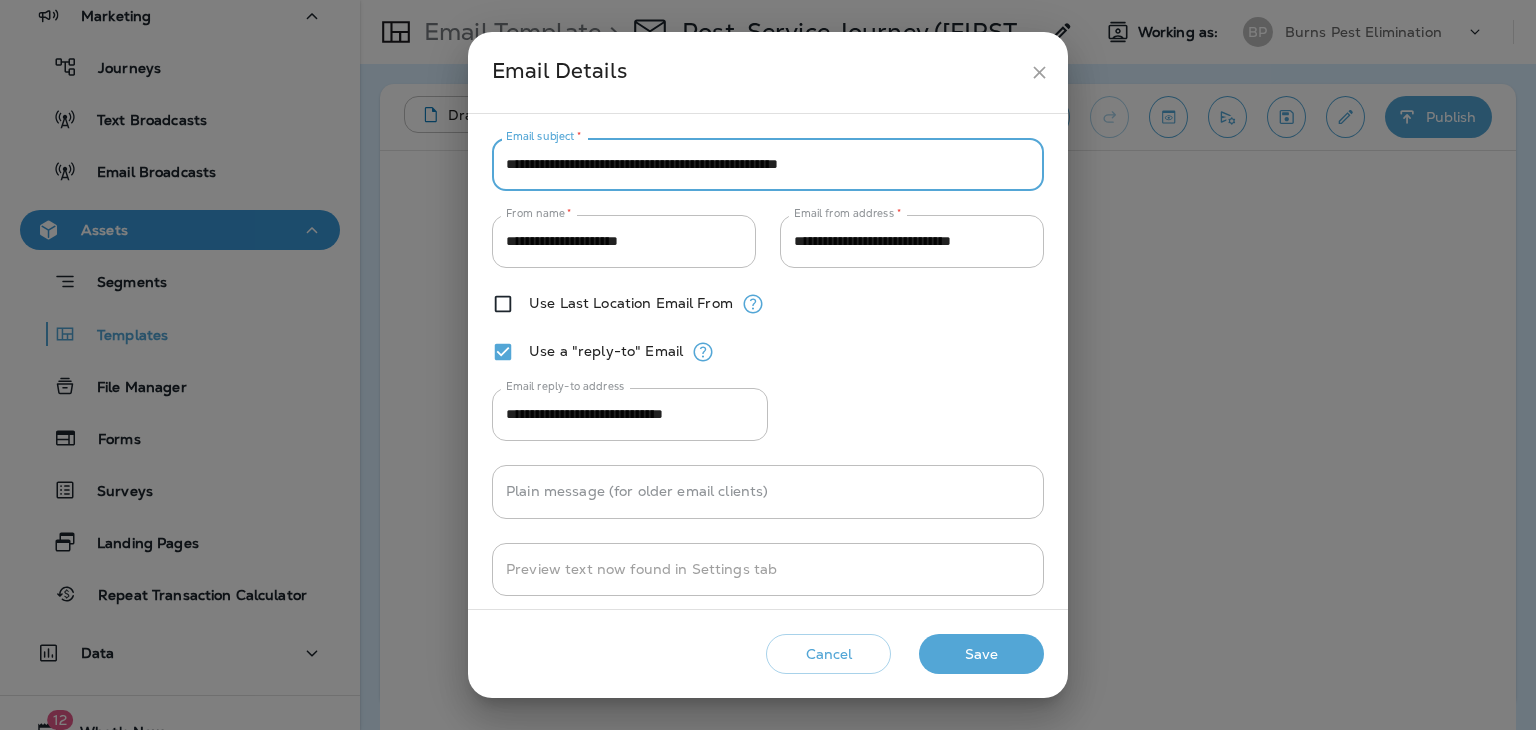type on "**********" 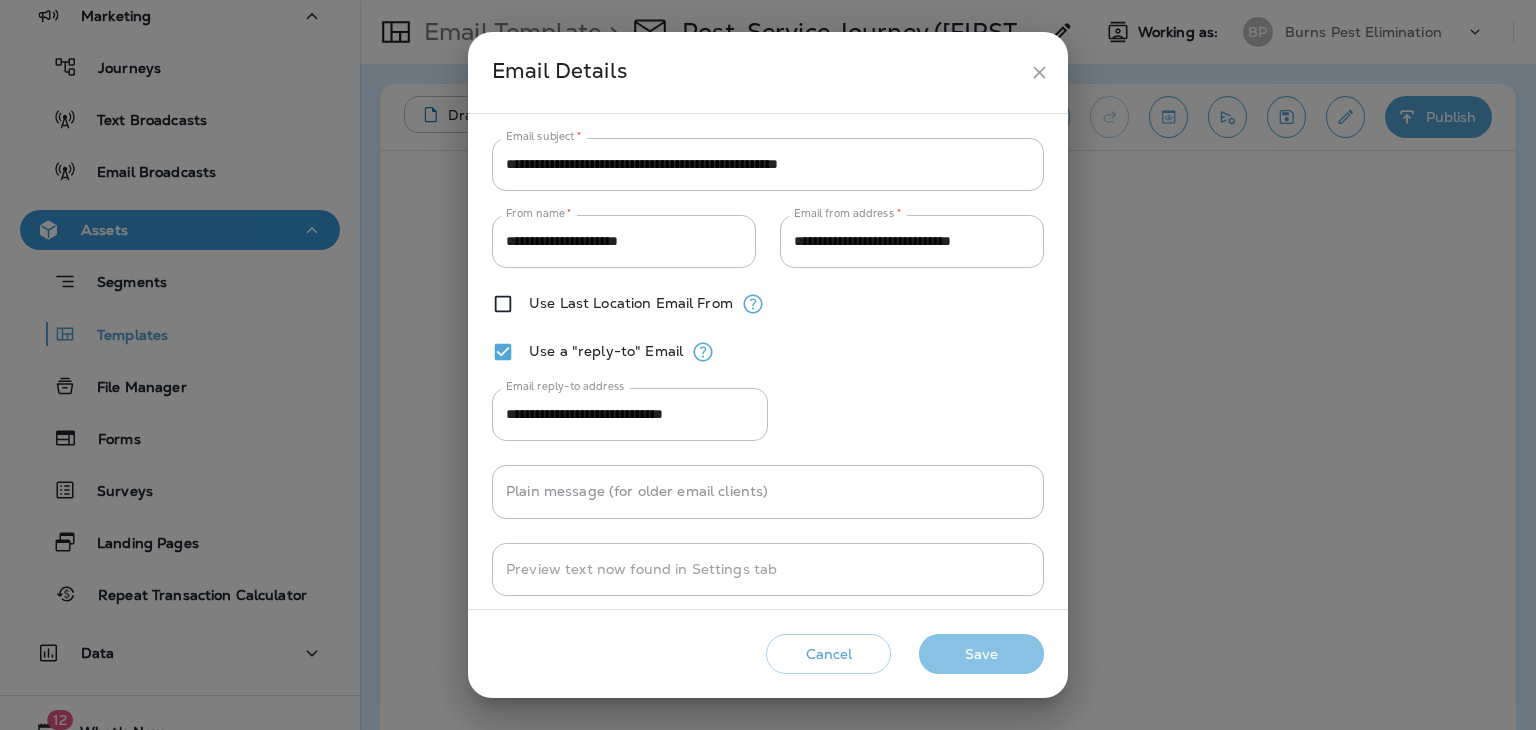 click on "Save" at bounding box center [981, 654] 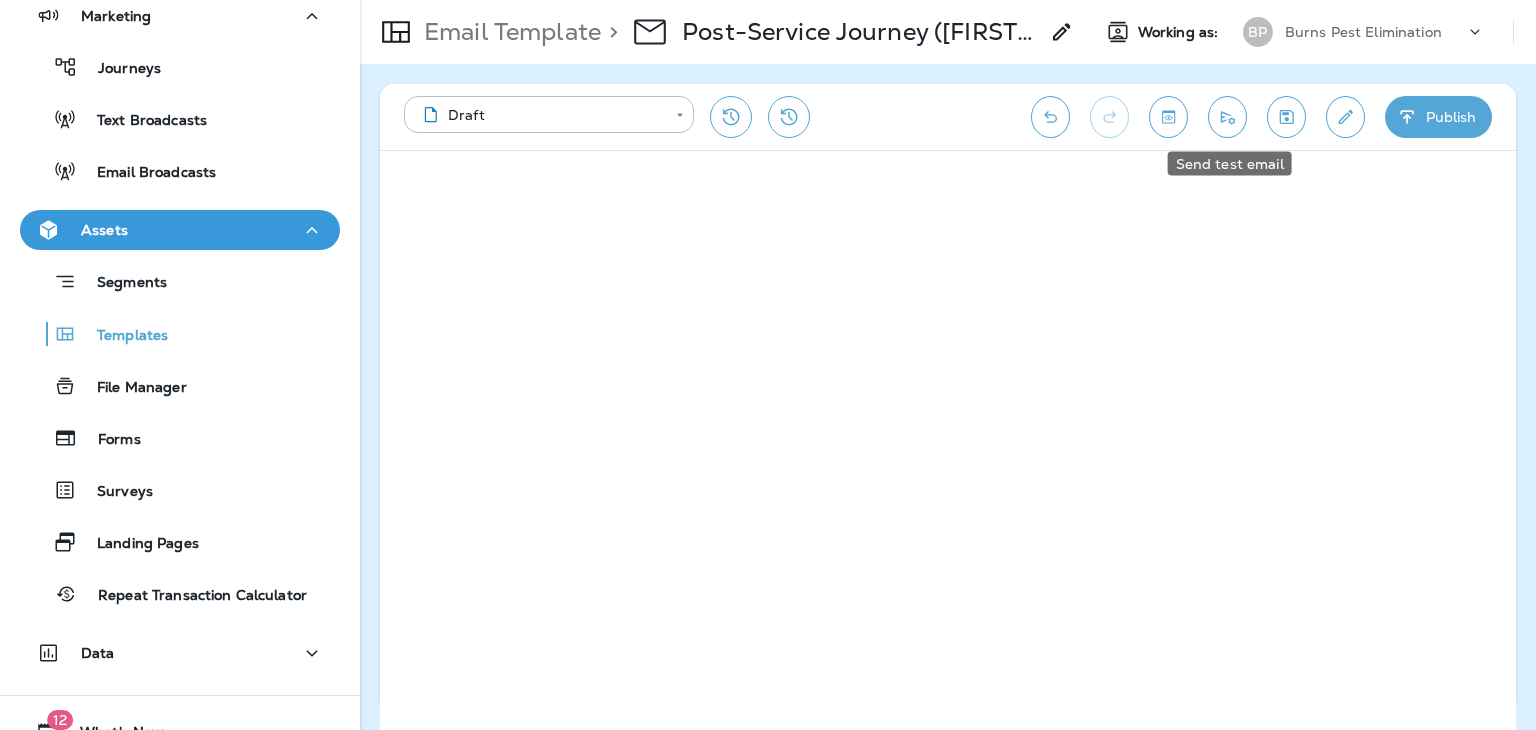 click 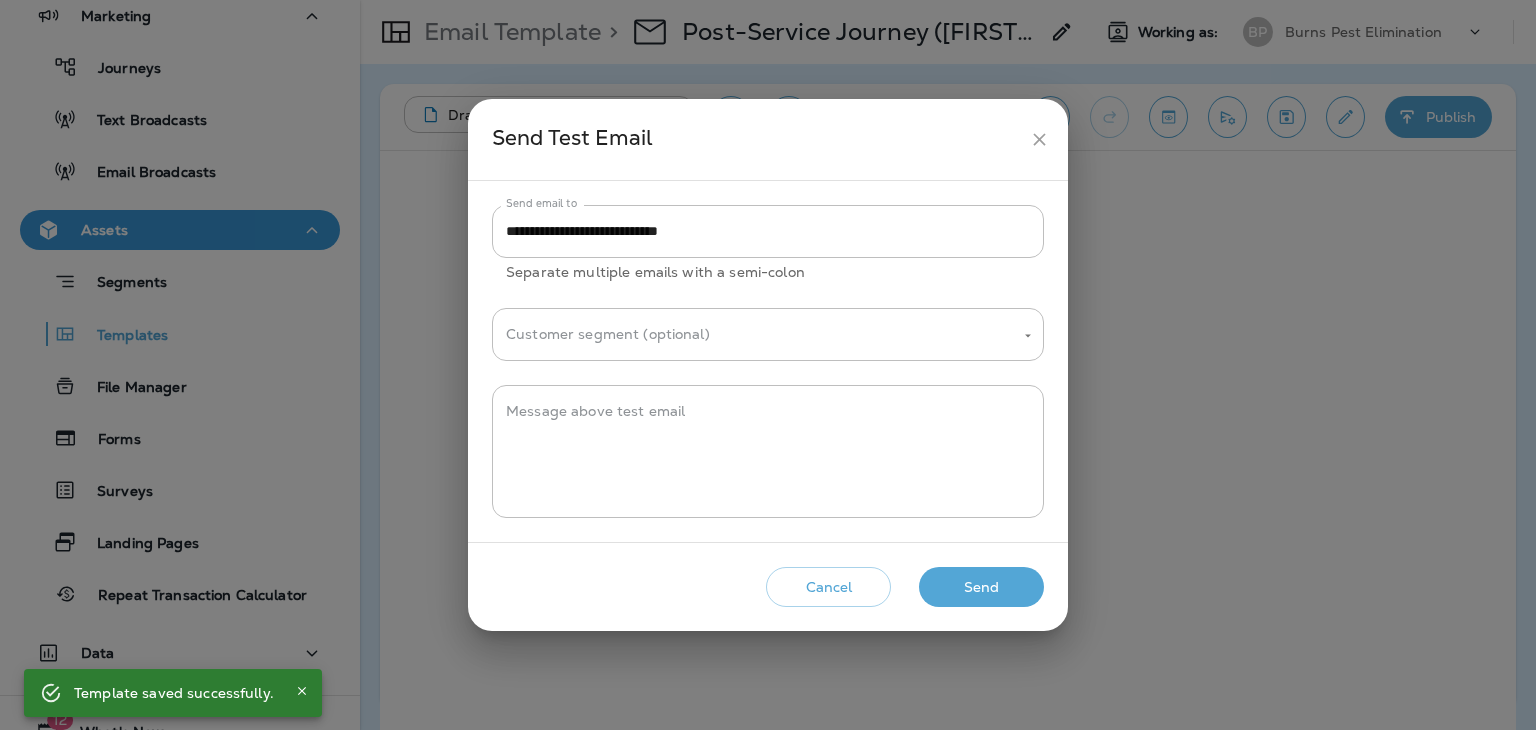 click on "Send" at bounding box center [981, 587] 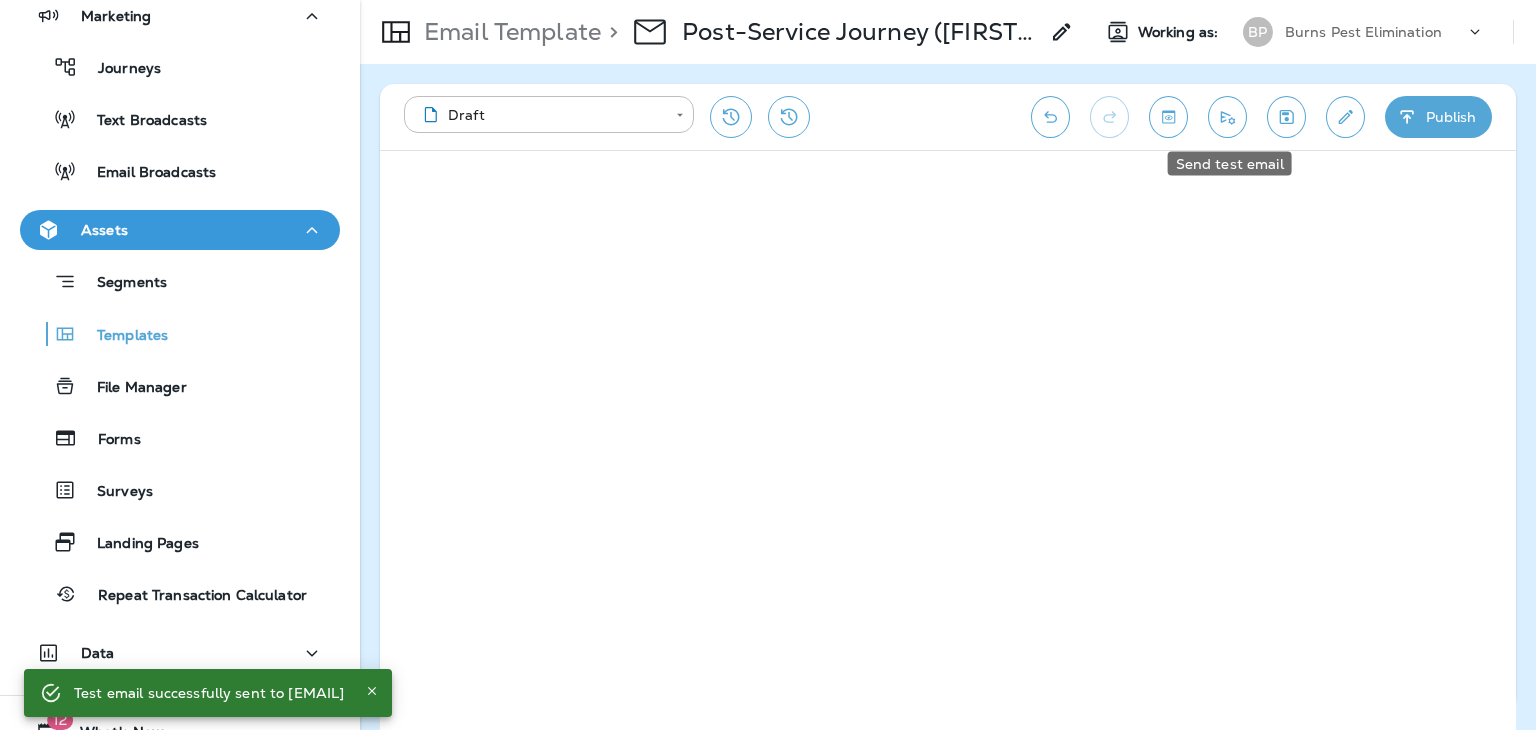 click 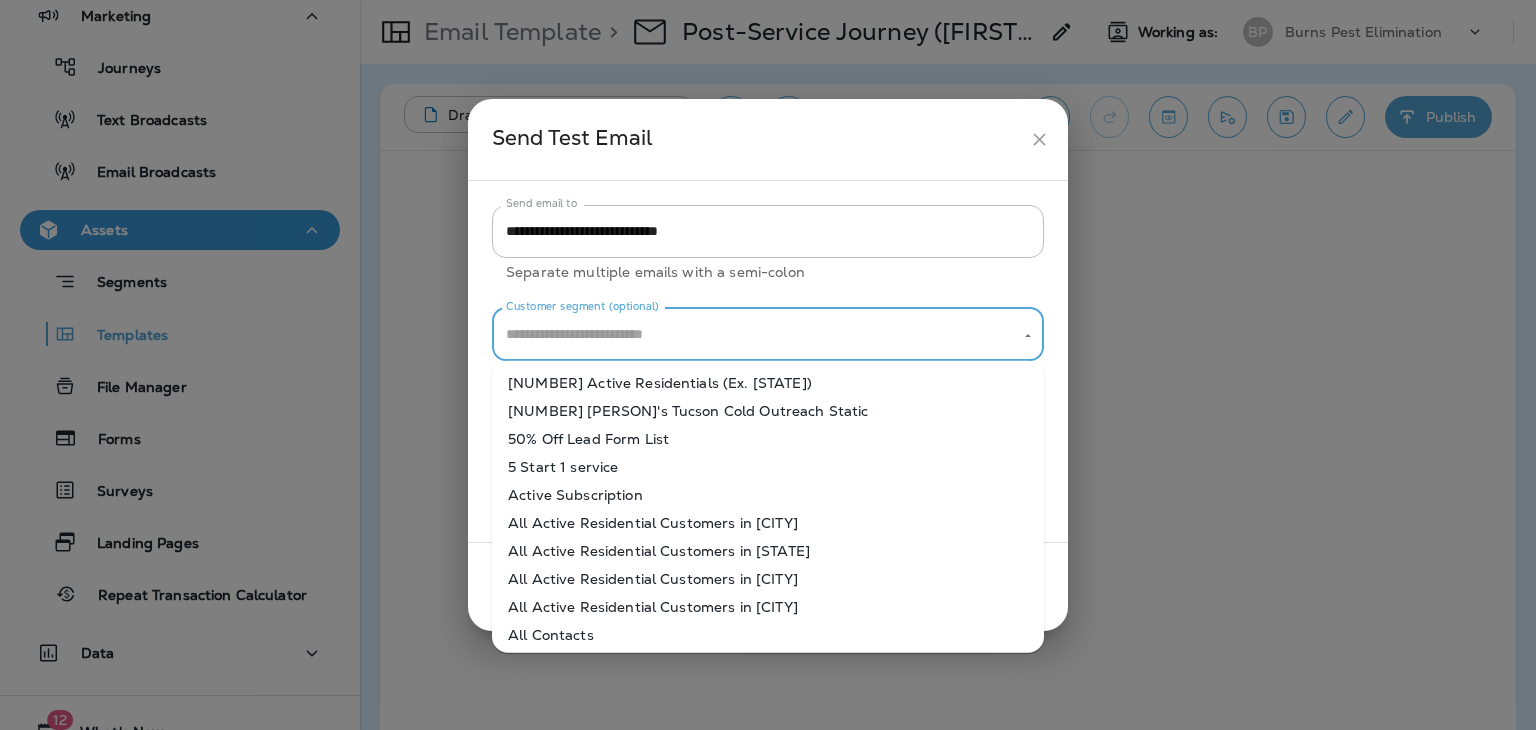 click on "Customer segment (optional)" at bounding box center (753, 334) 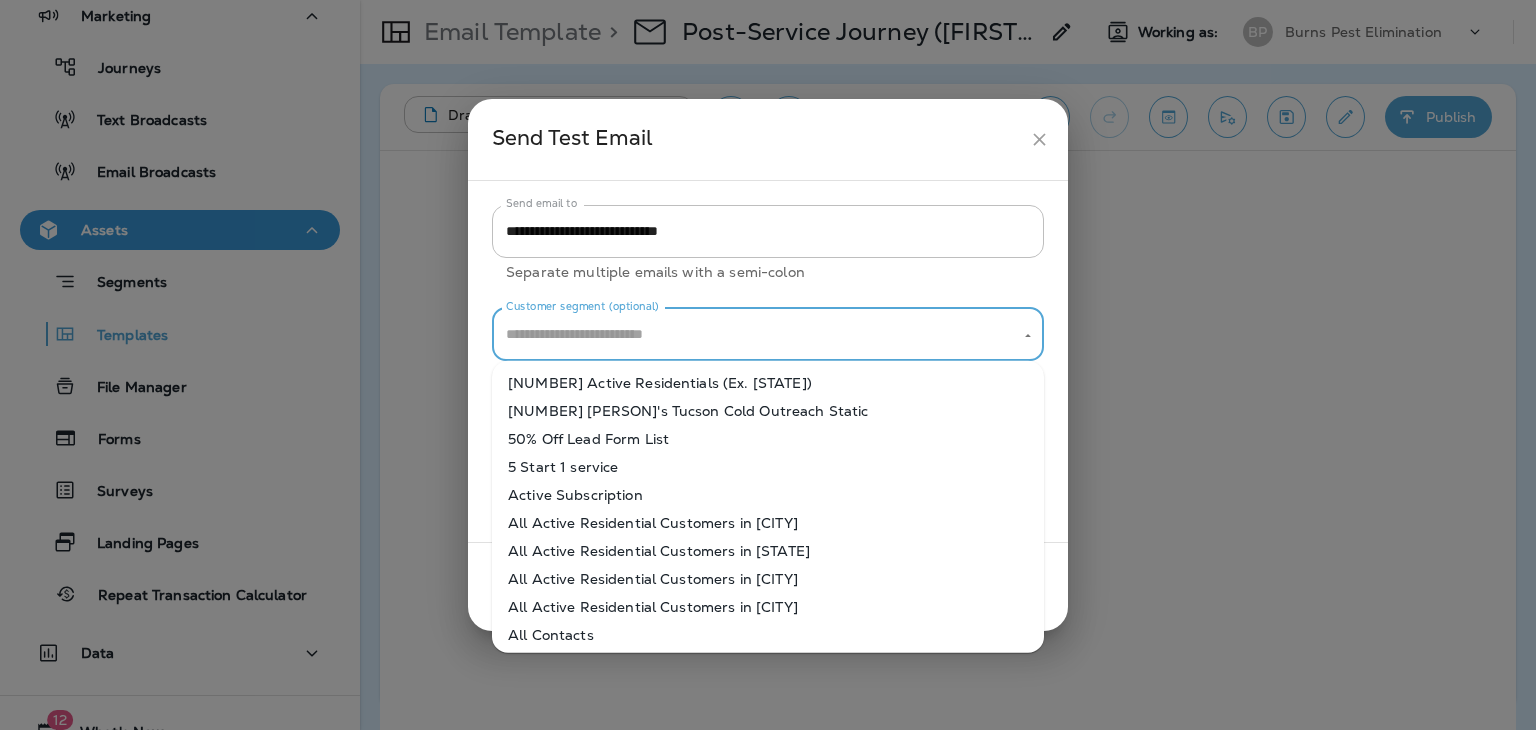 click on "Active Subscription" at bounding box center [768, 495] 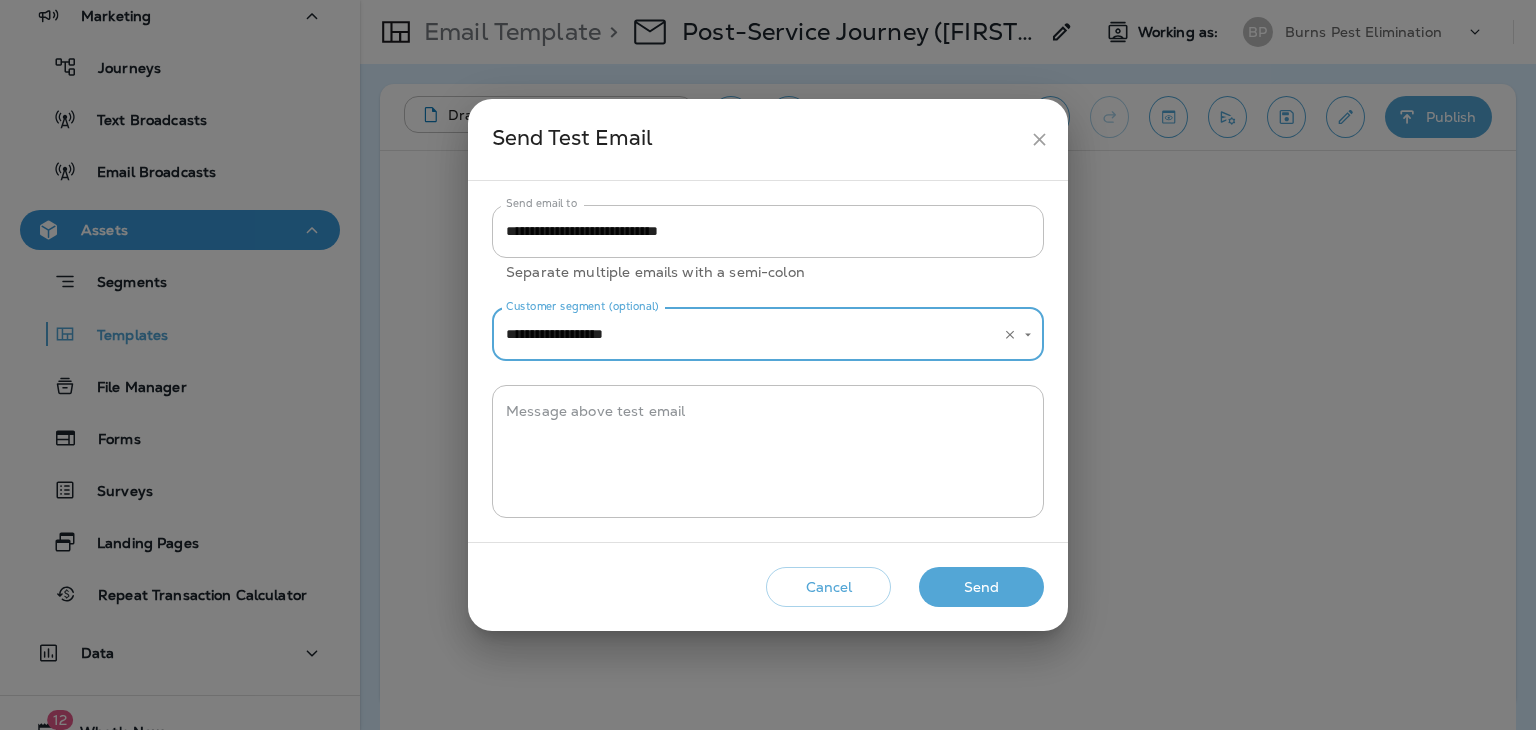click on "Send" at bounding box center [981, 587] 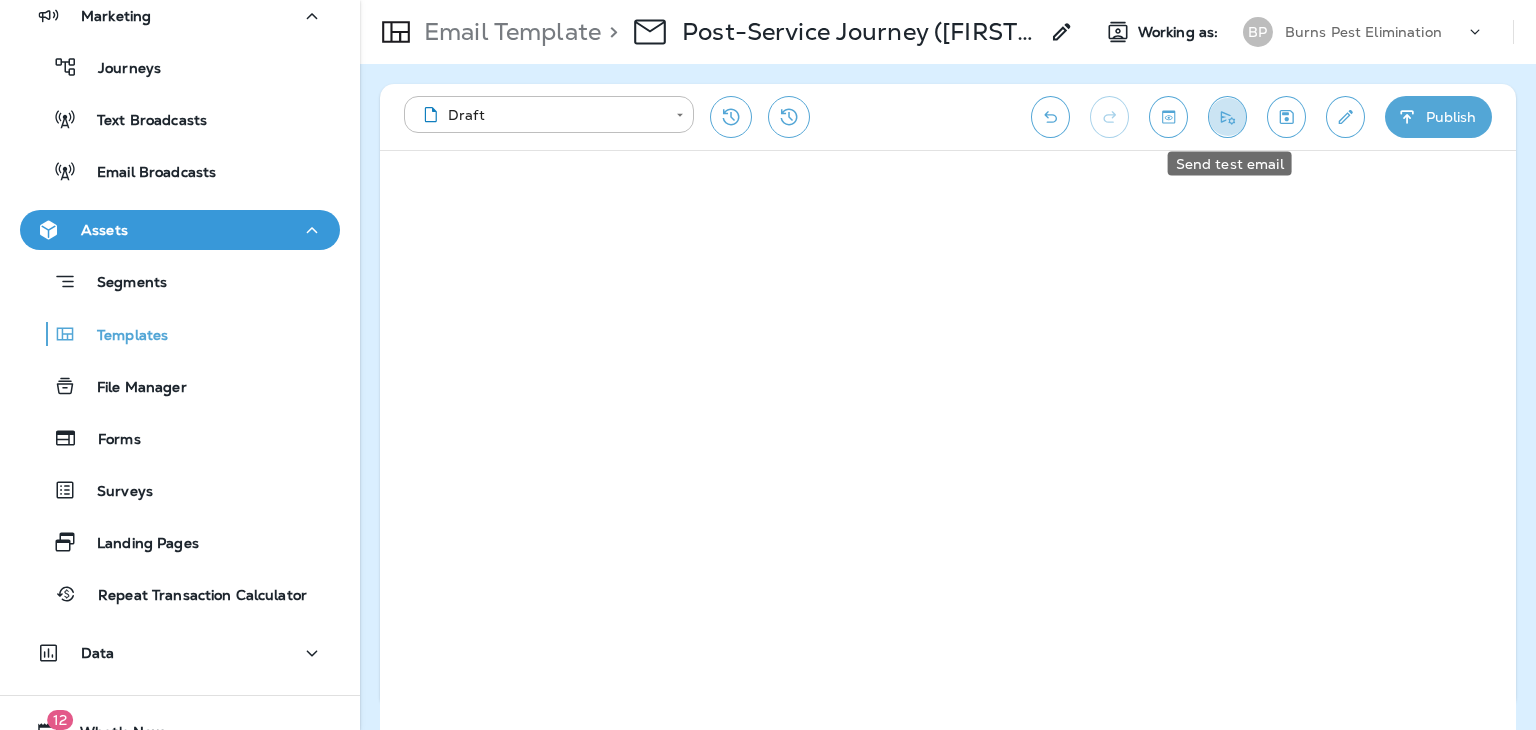 click 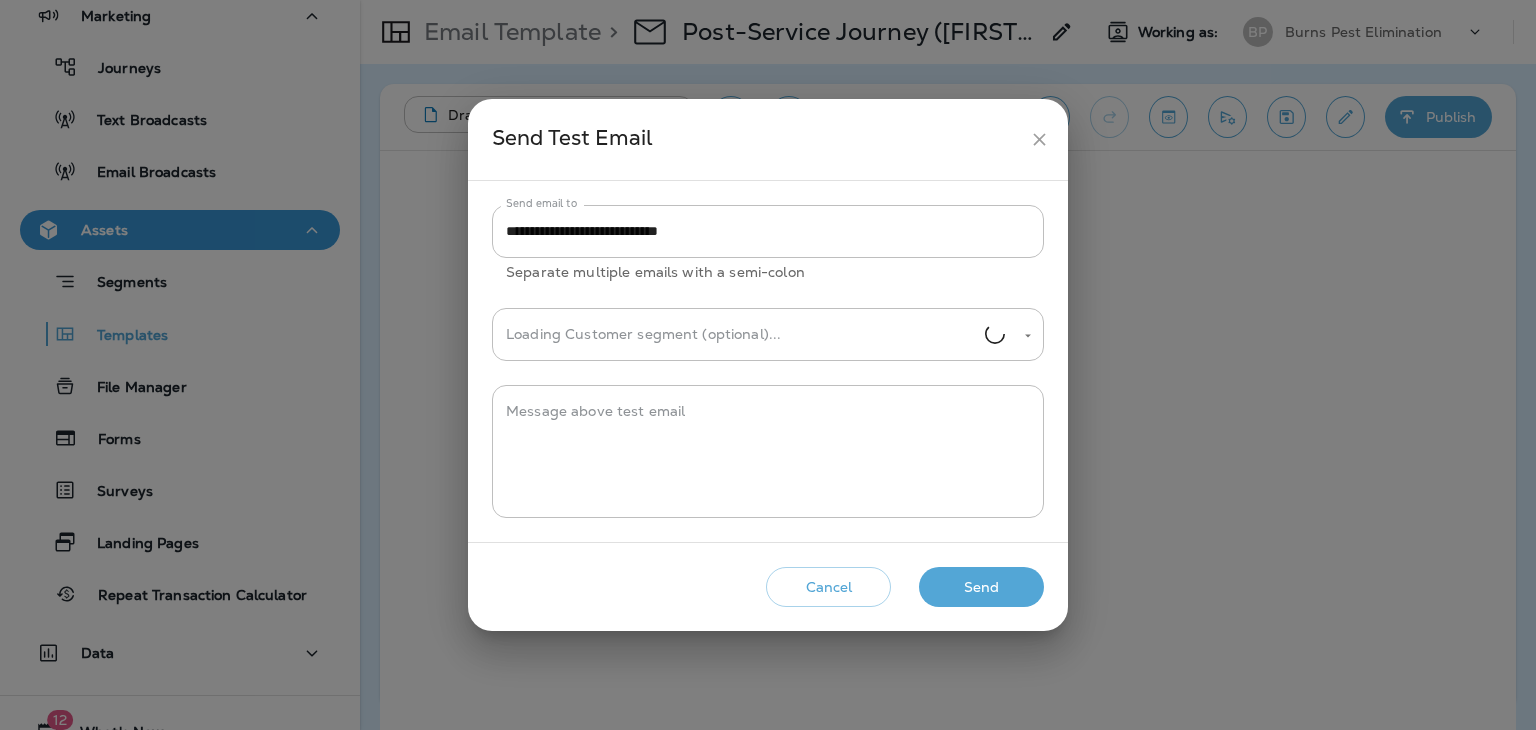type on "**********" 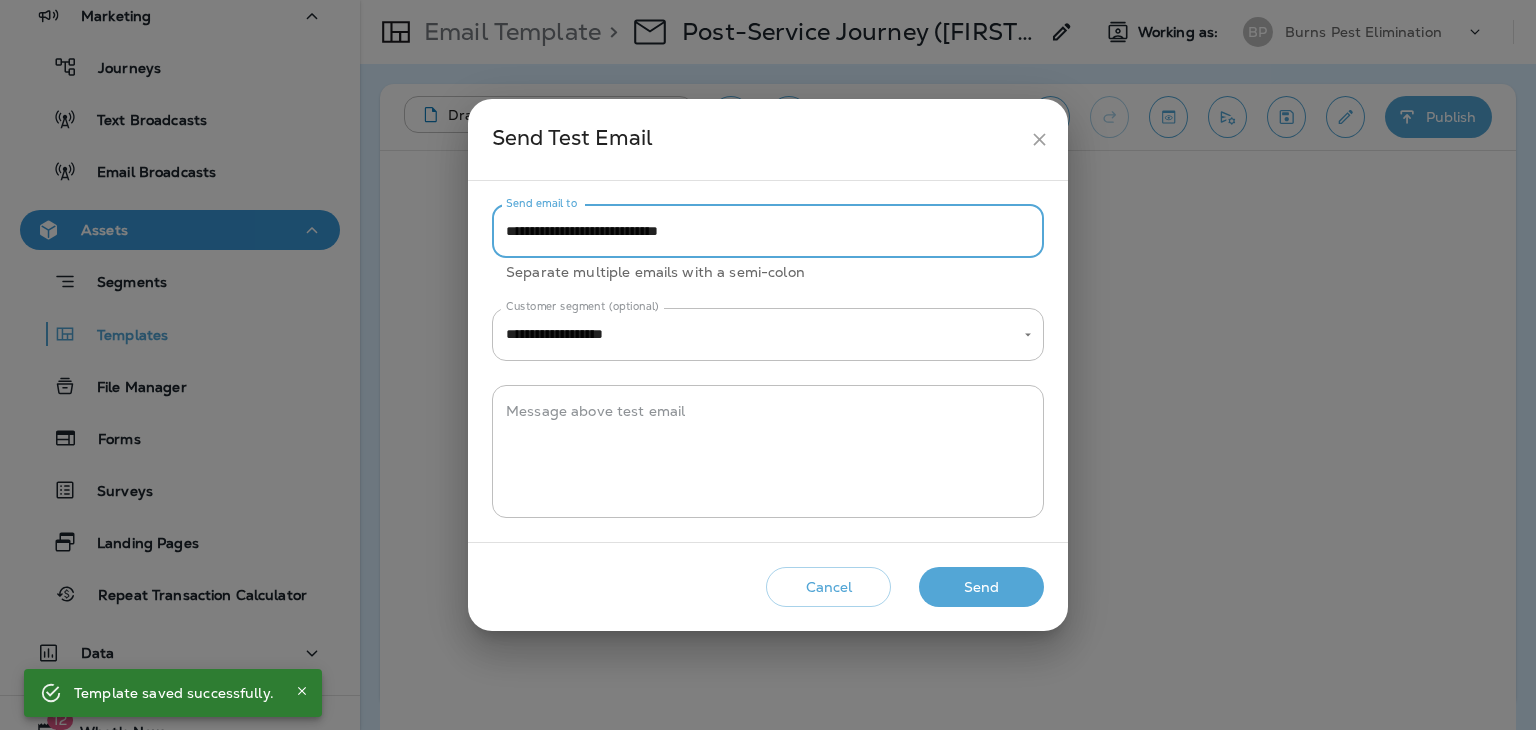 click on "**********" at bounding box center [768, 231] 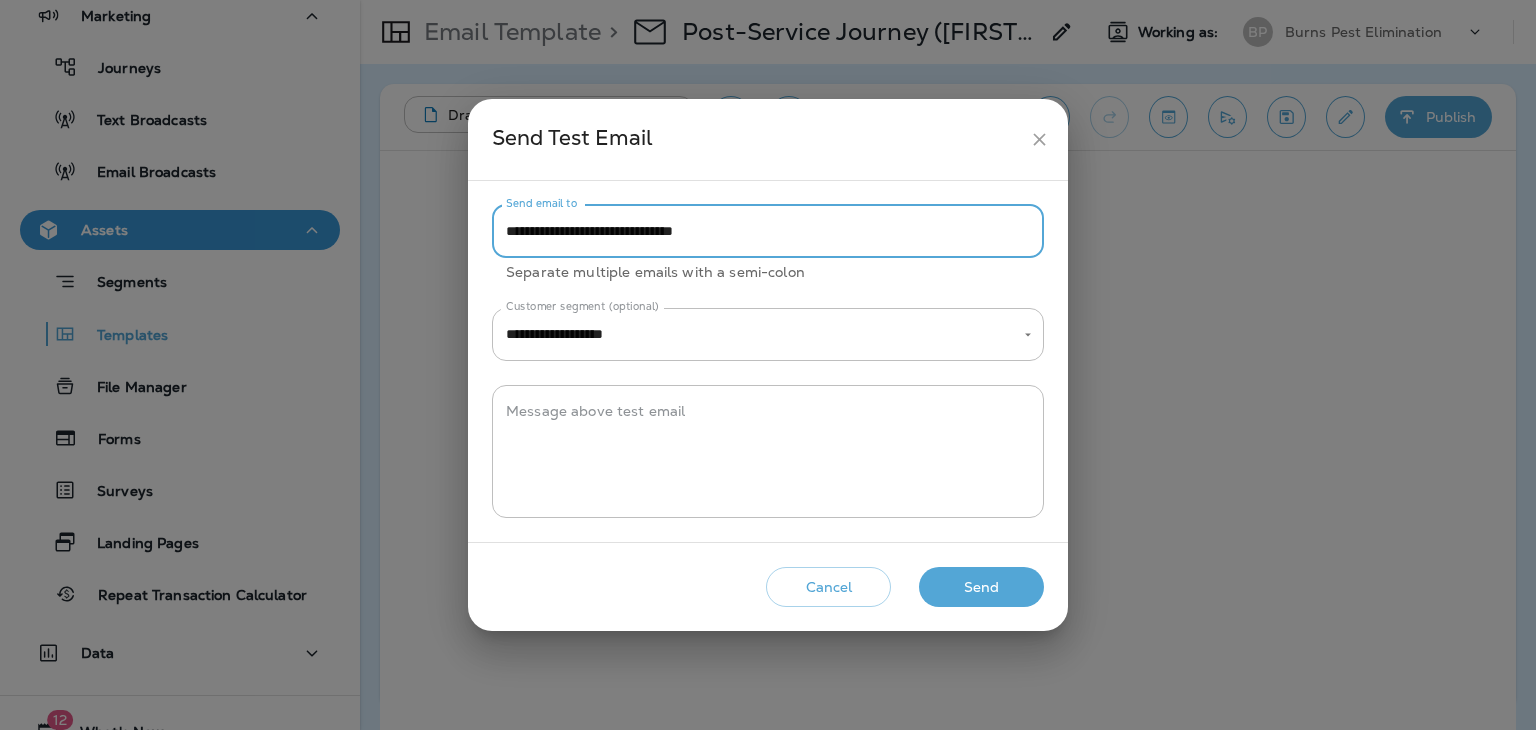 type on "**********" 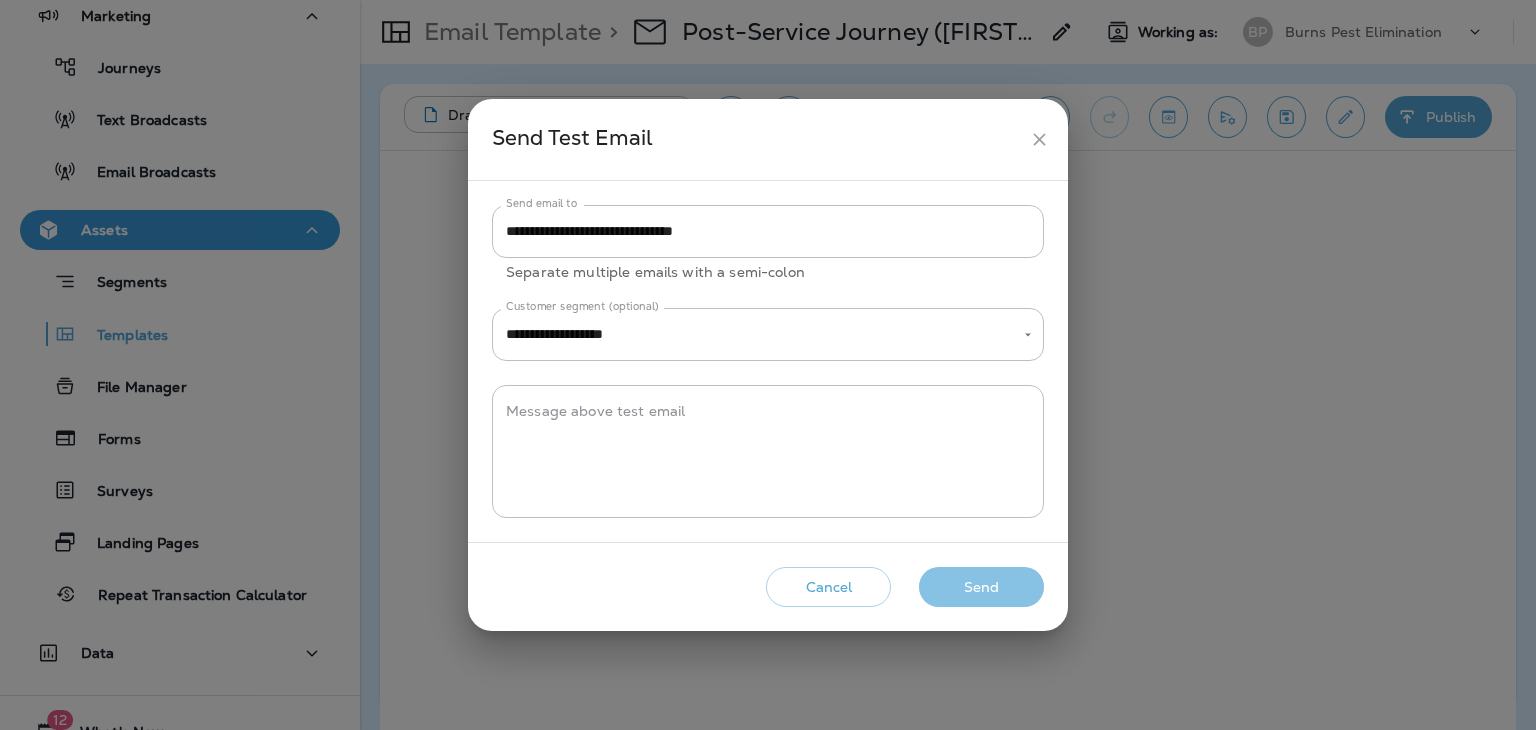 click on "Send" at bounding box center (981, 587) 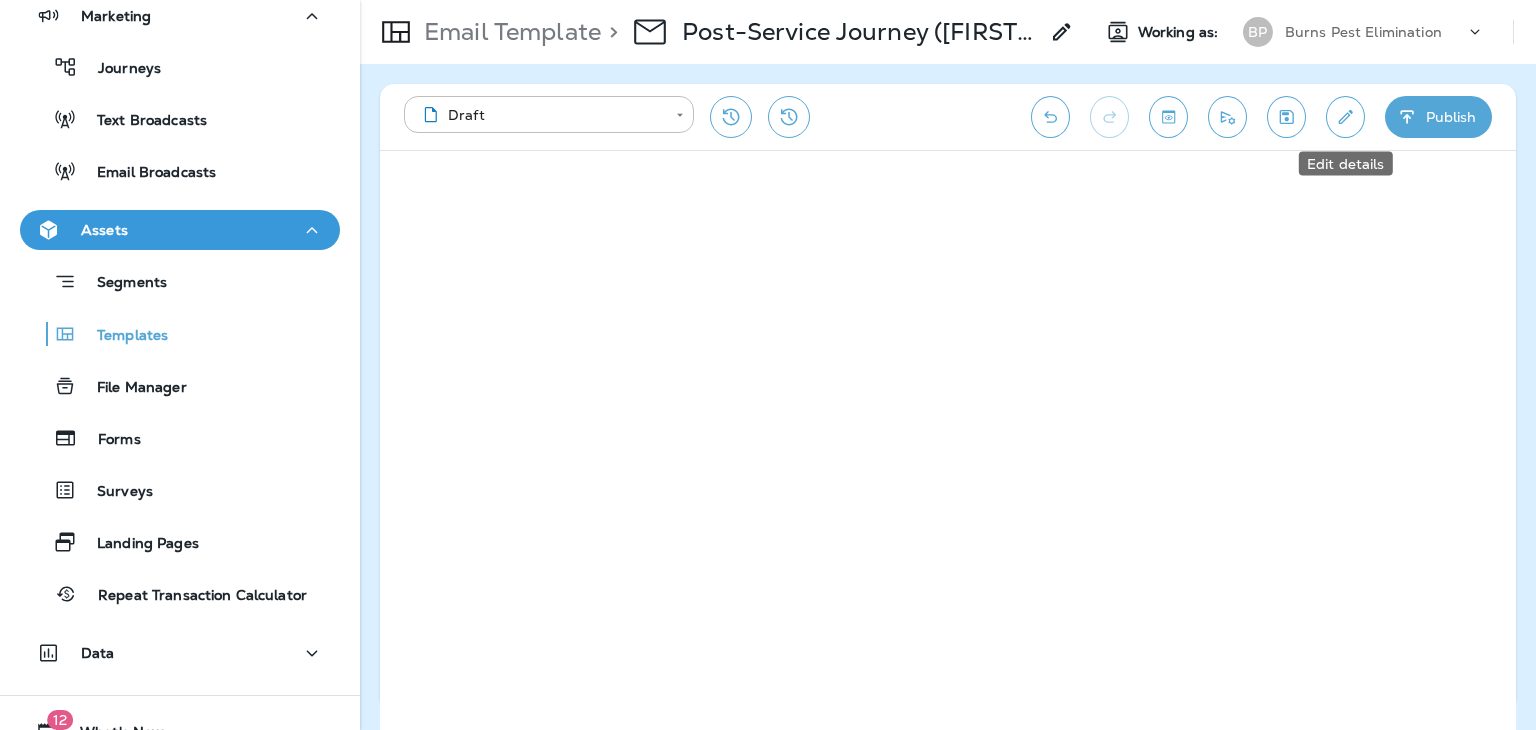 click at bounding box center (1345, 117) 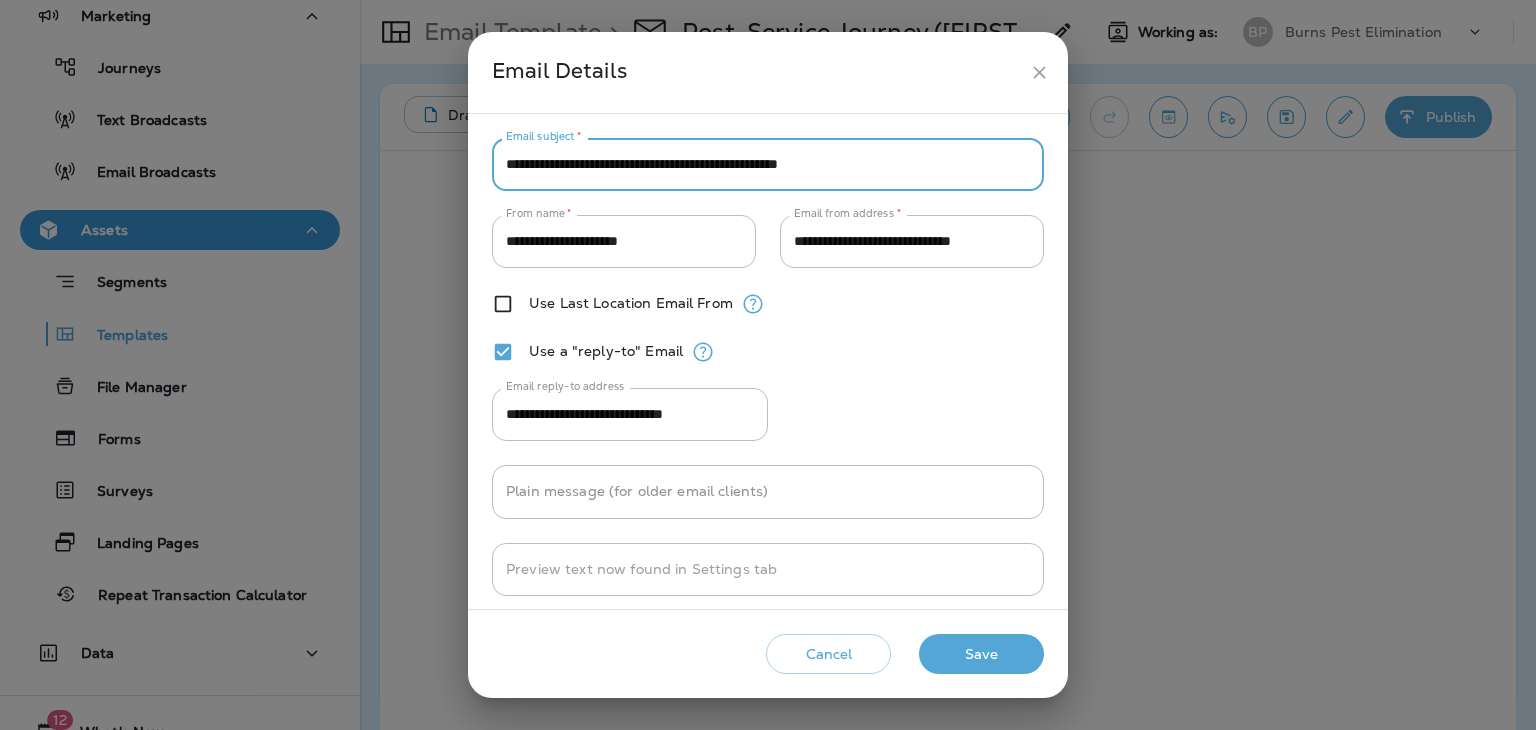 drag, startPoint x: 889, startPoint y: 164, endPoint x: 712, endPoint y: 178, distance: 177.55281 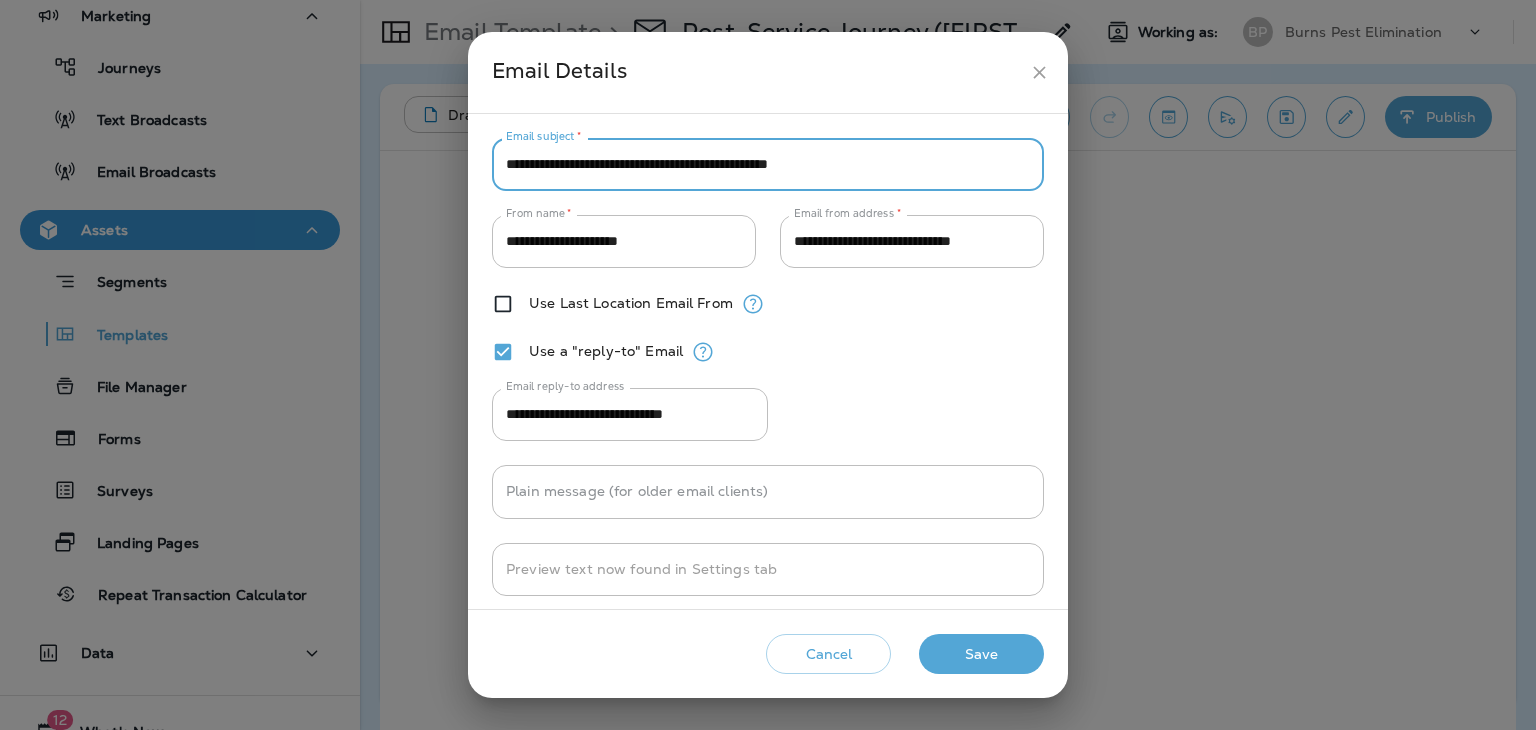 drag, startPoint x: 876, startPoint y: 165, endPoint x: 711, endPoint y: 149, distance: 165.77394 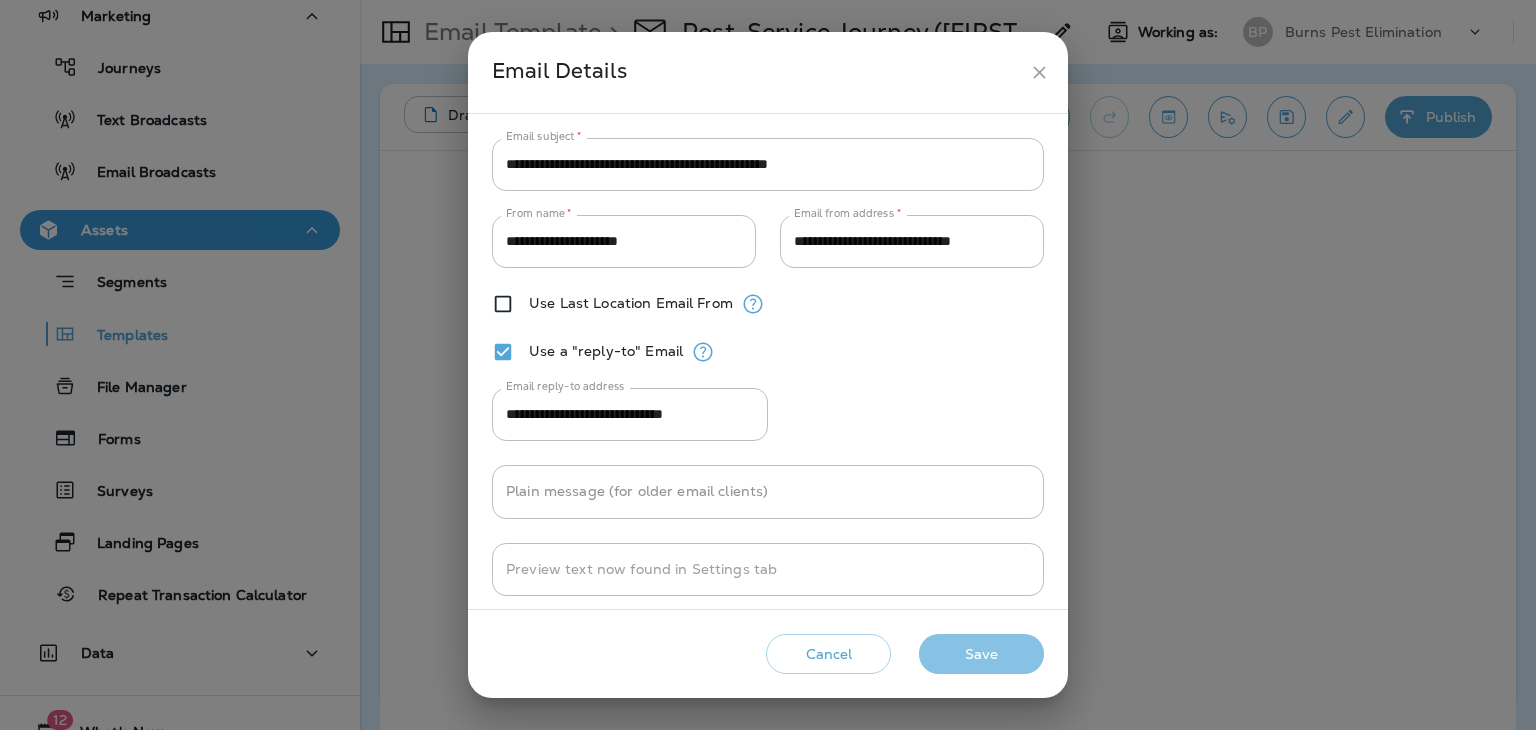 click on "Save" at bounding box center (981, 654) 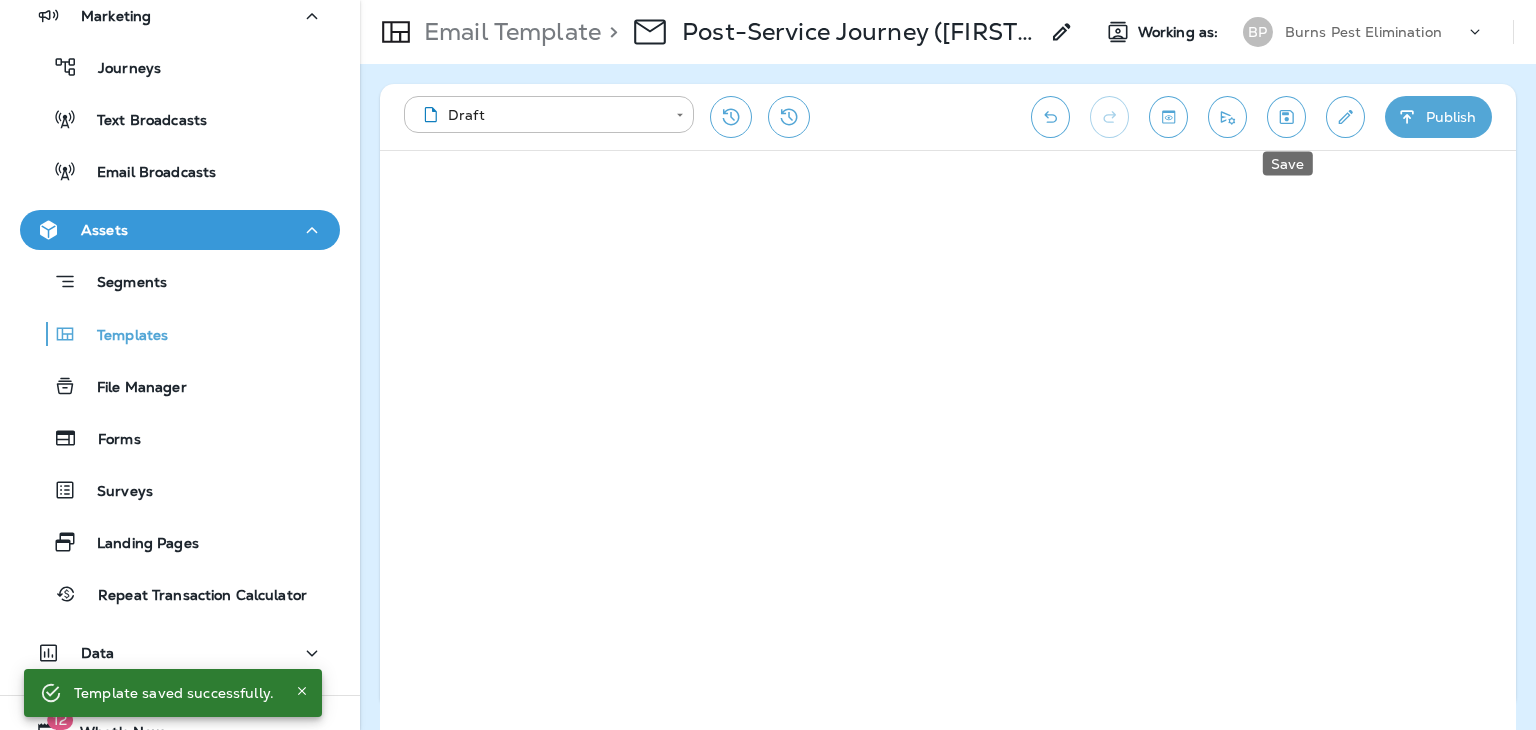 click 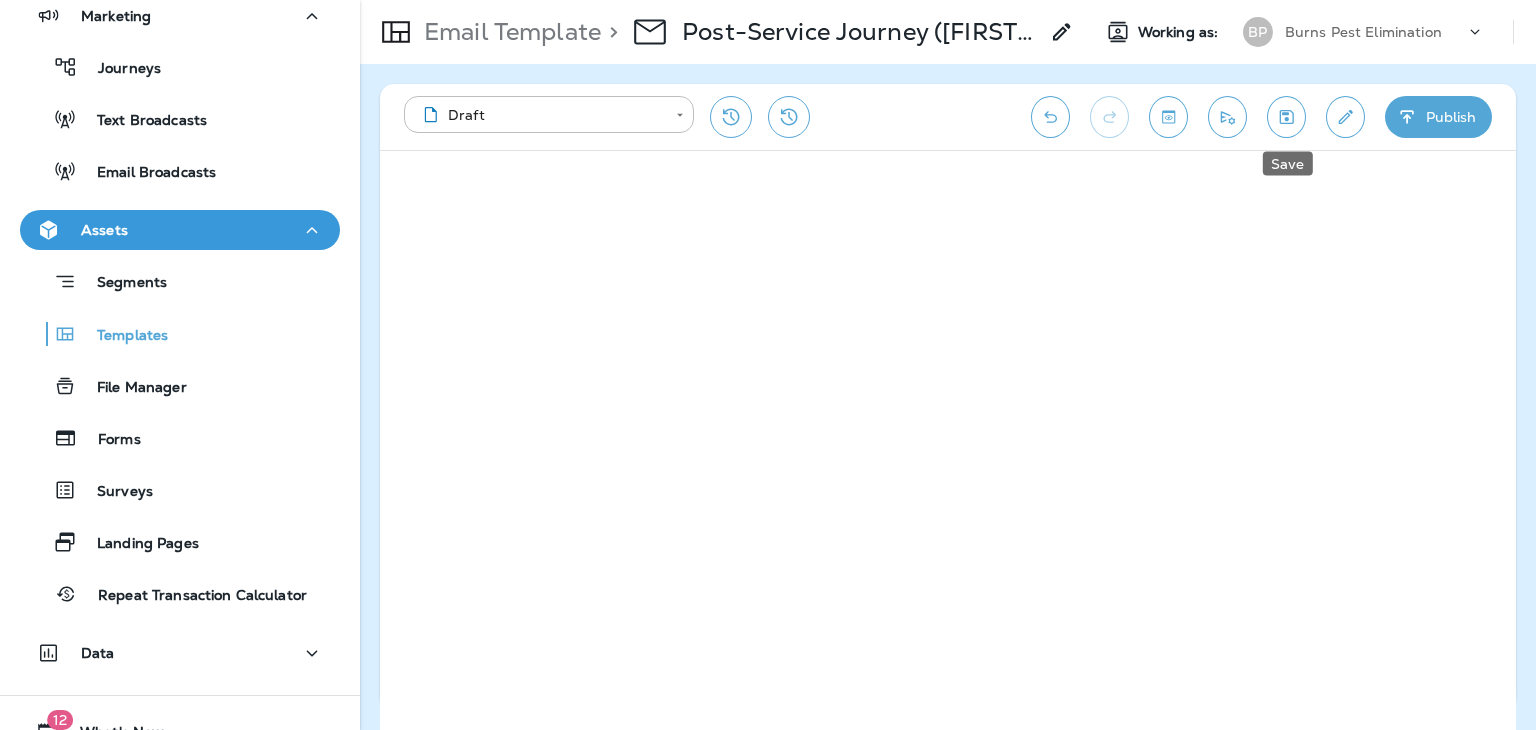 click 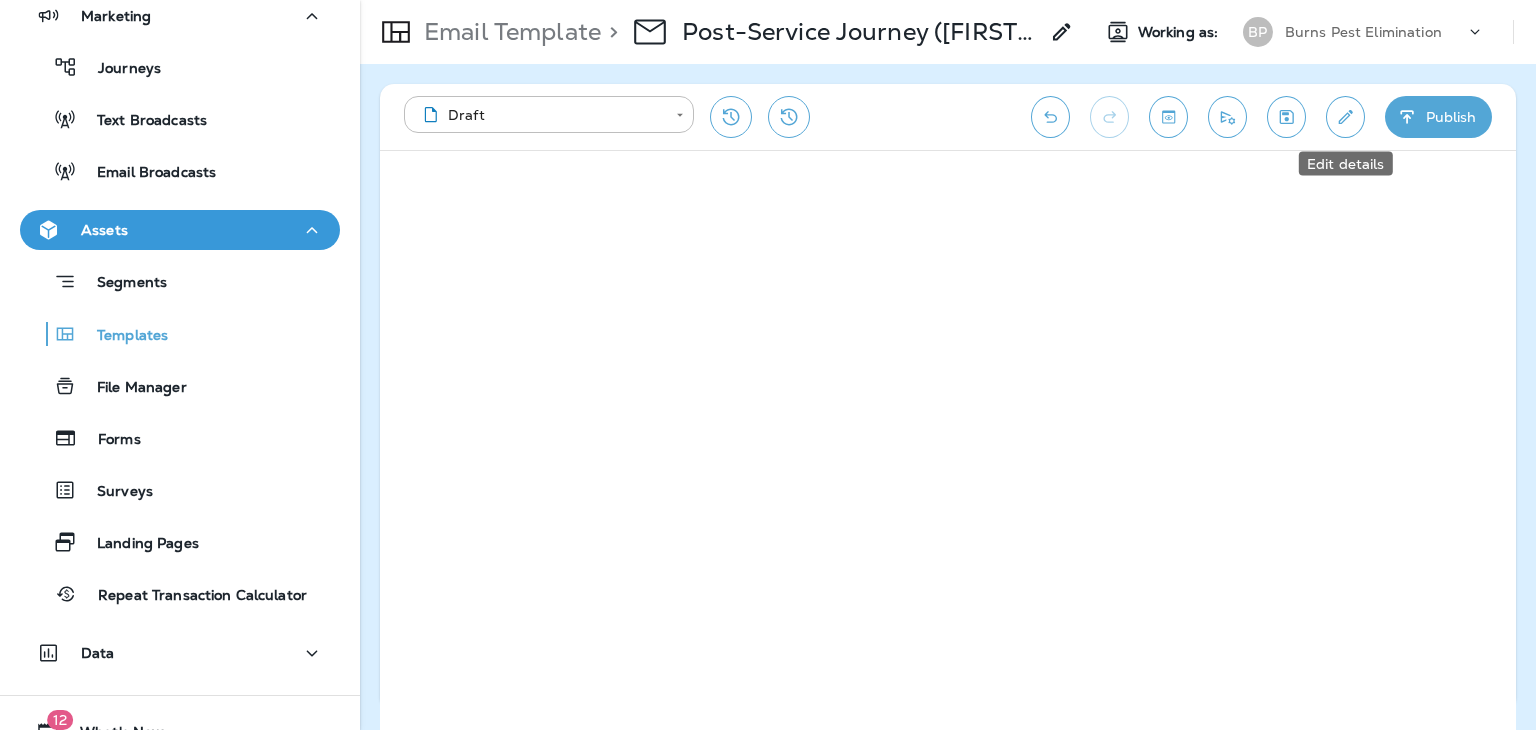click 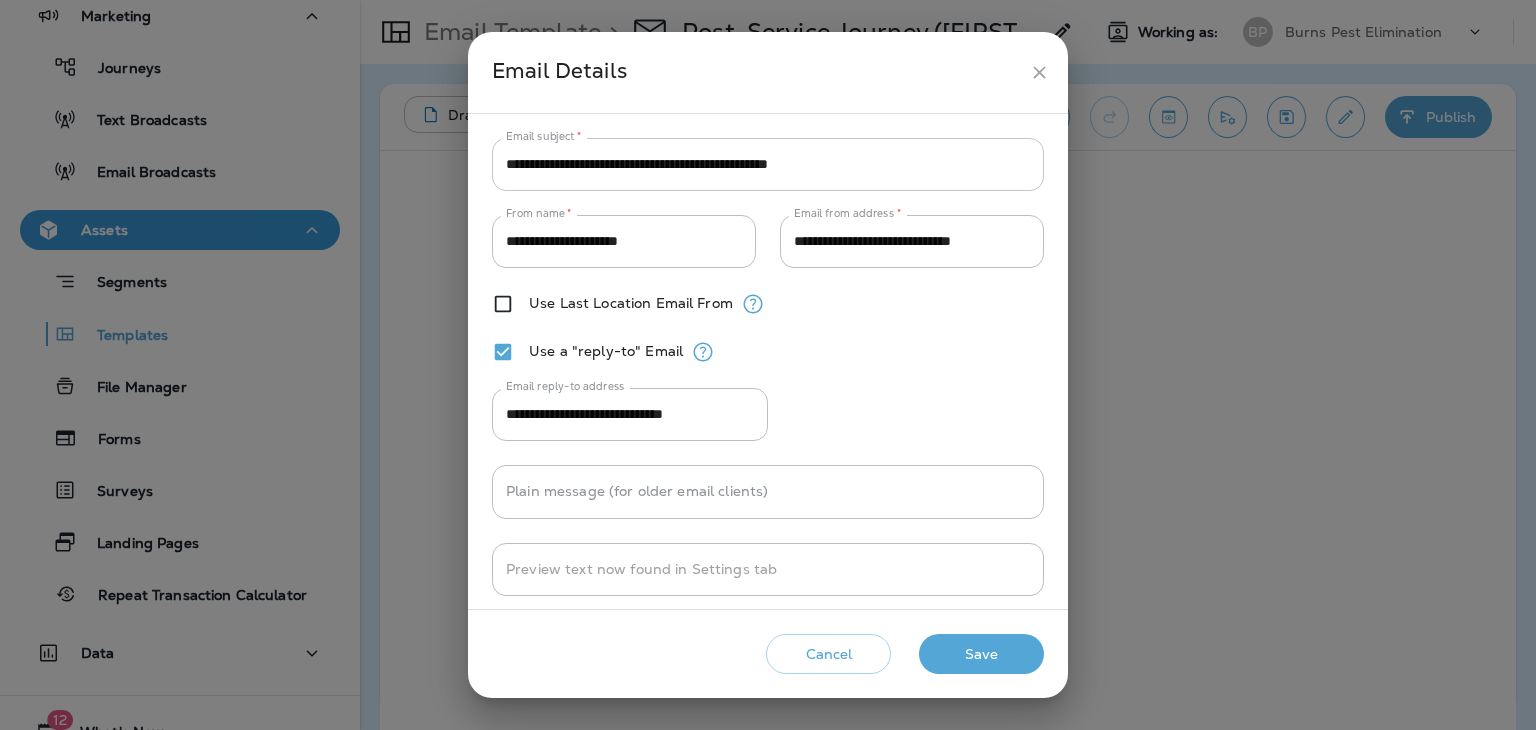 click on "**********" at bounding box center [768, 164] 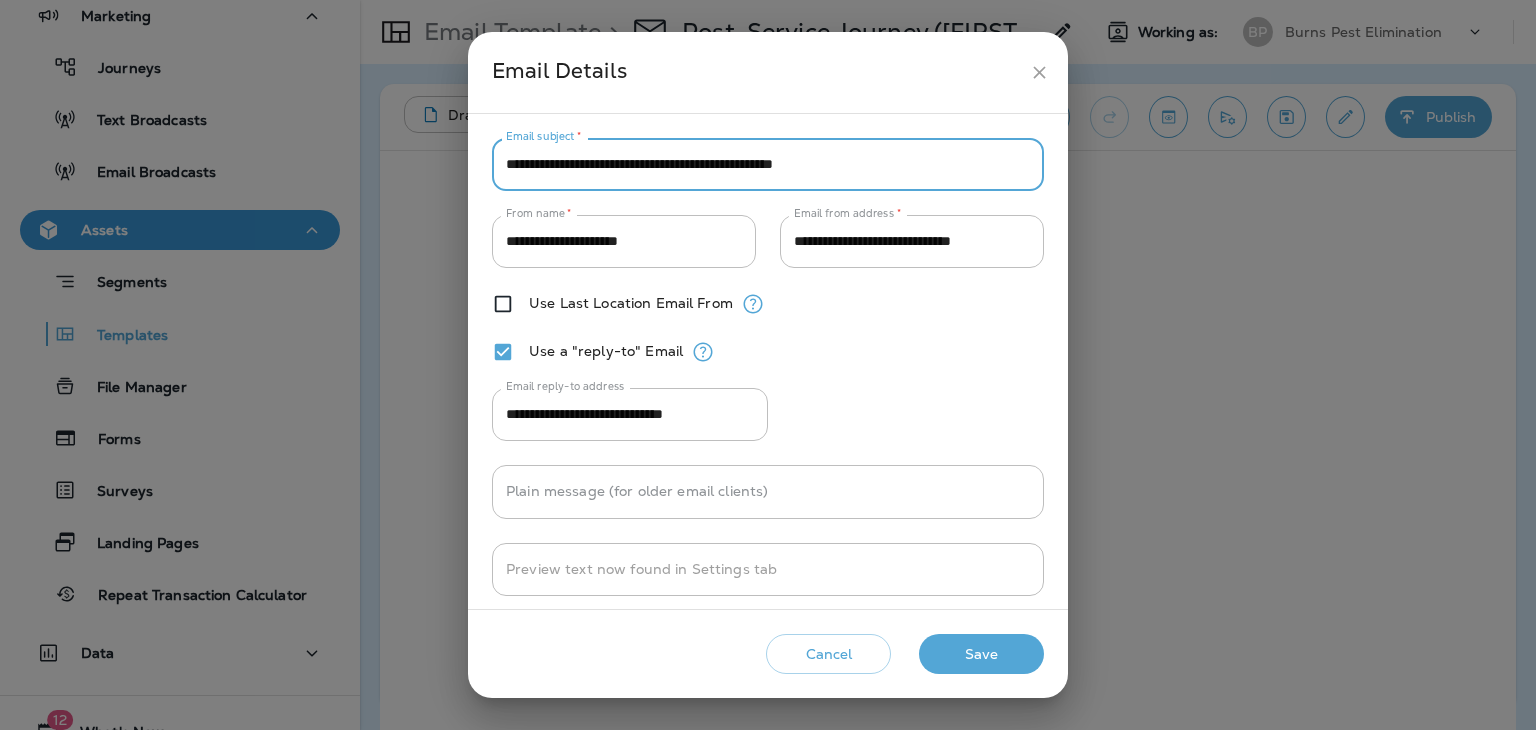 type on "**********" 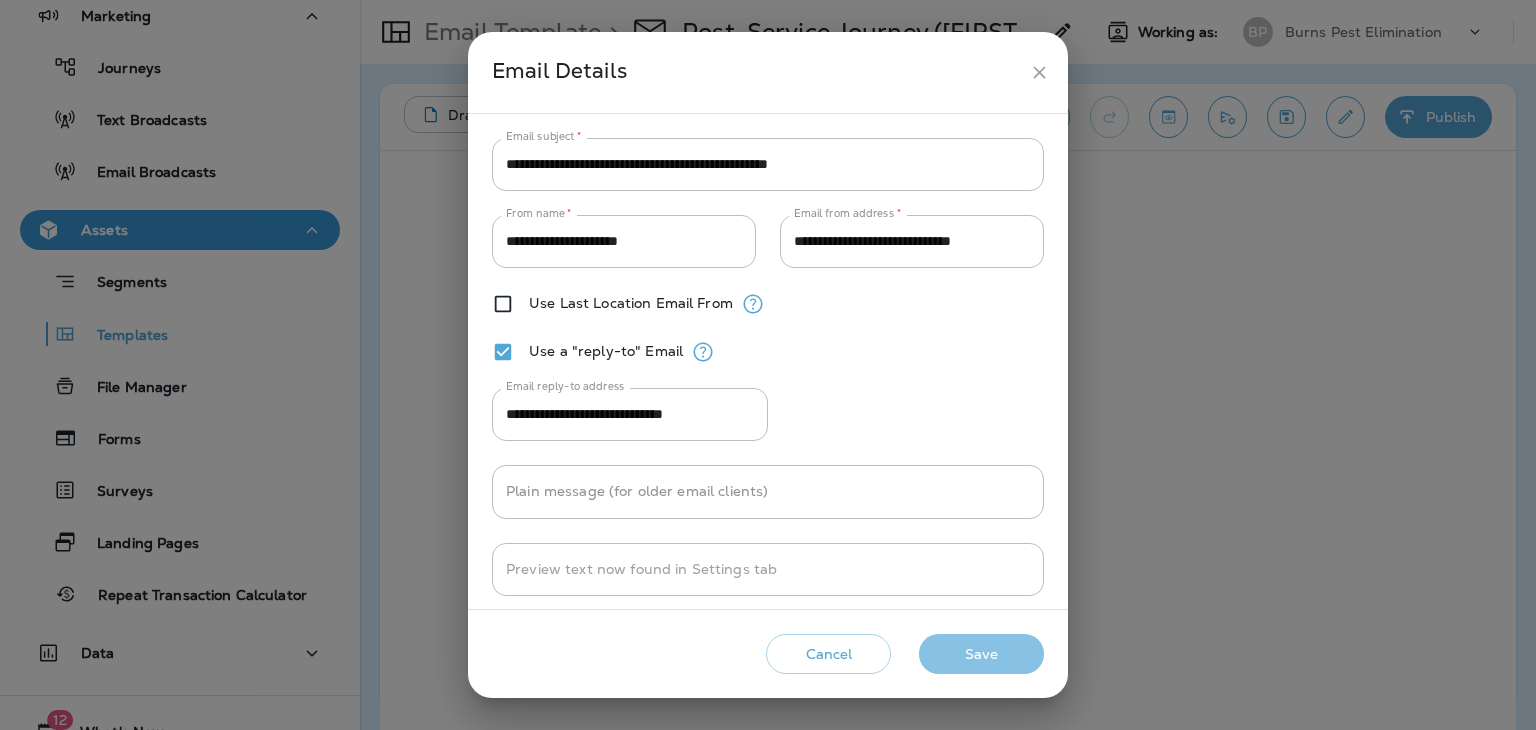 click on "Save" at bounding box center (981, 654) 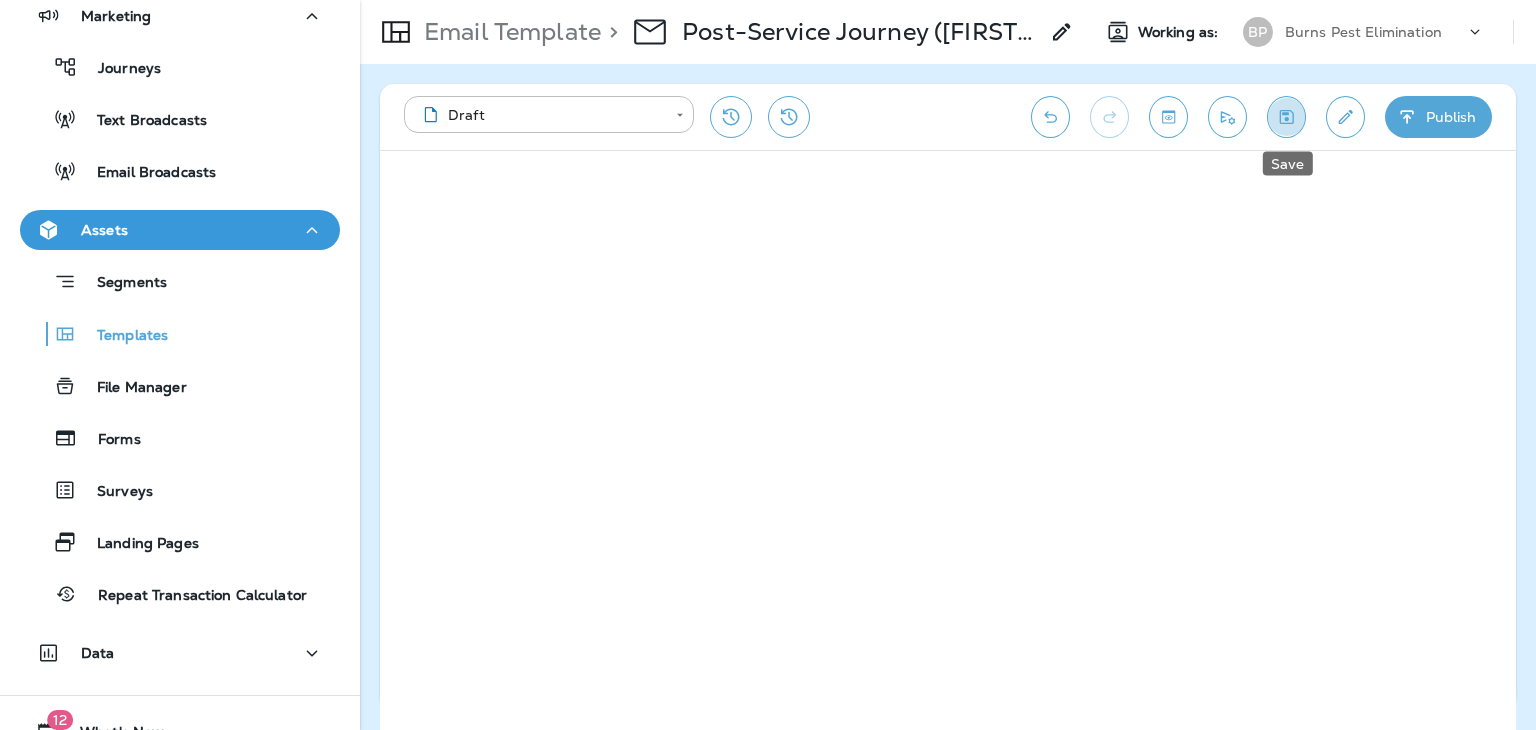 click 